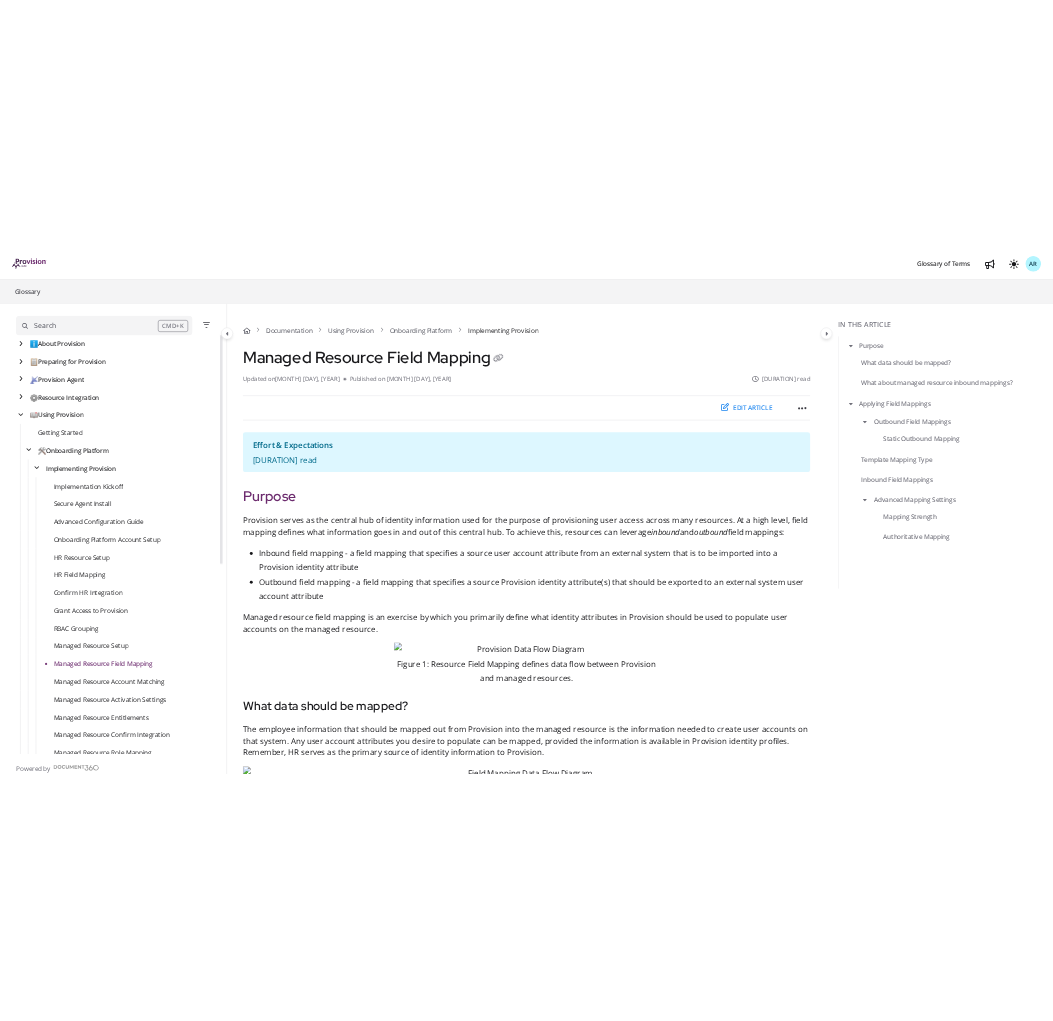 scroll, scrollTop: 0, scrollLeft: 0, axis: both 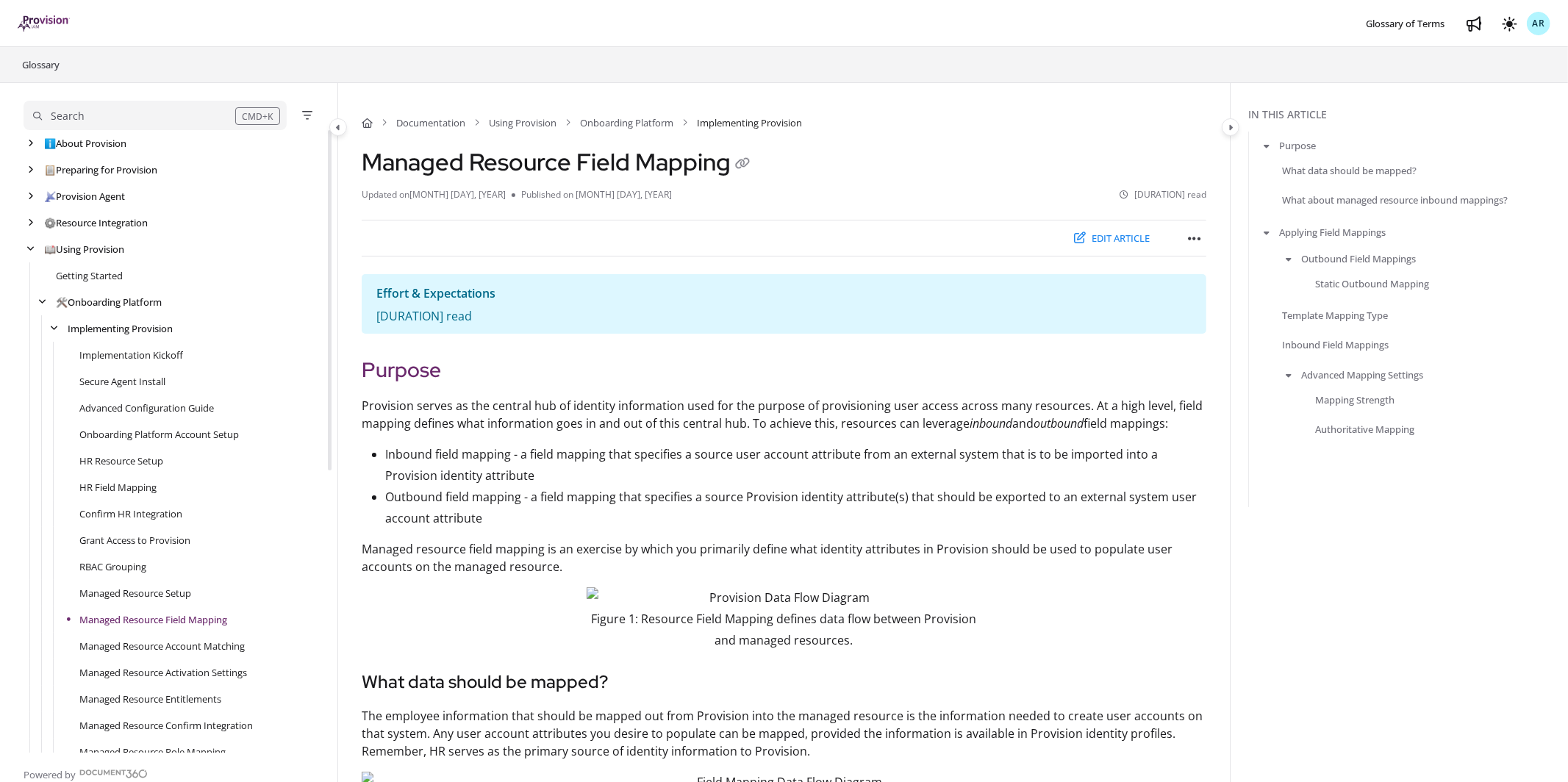 click at bounding box center (43, 24) 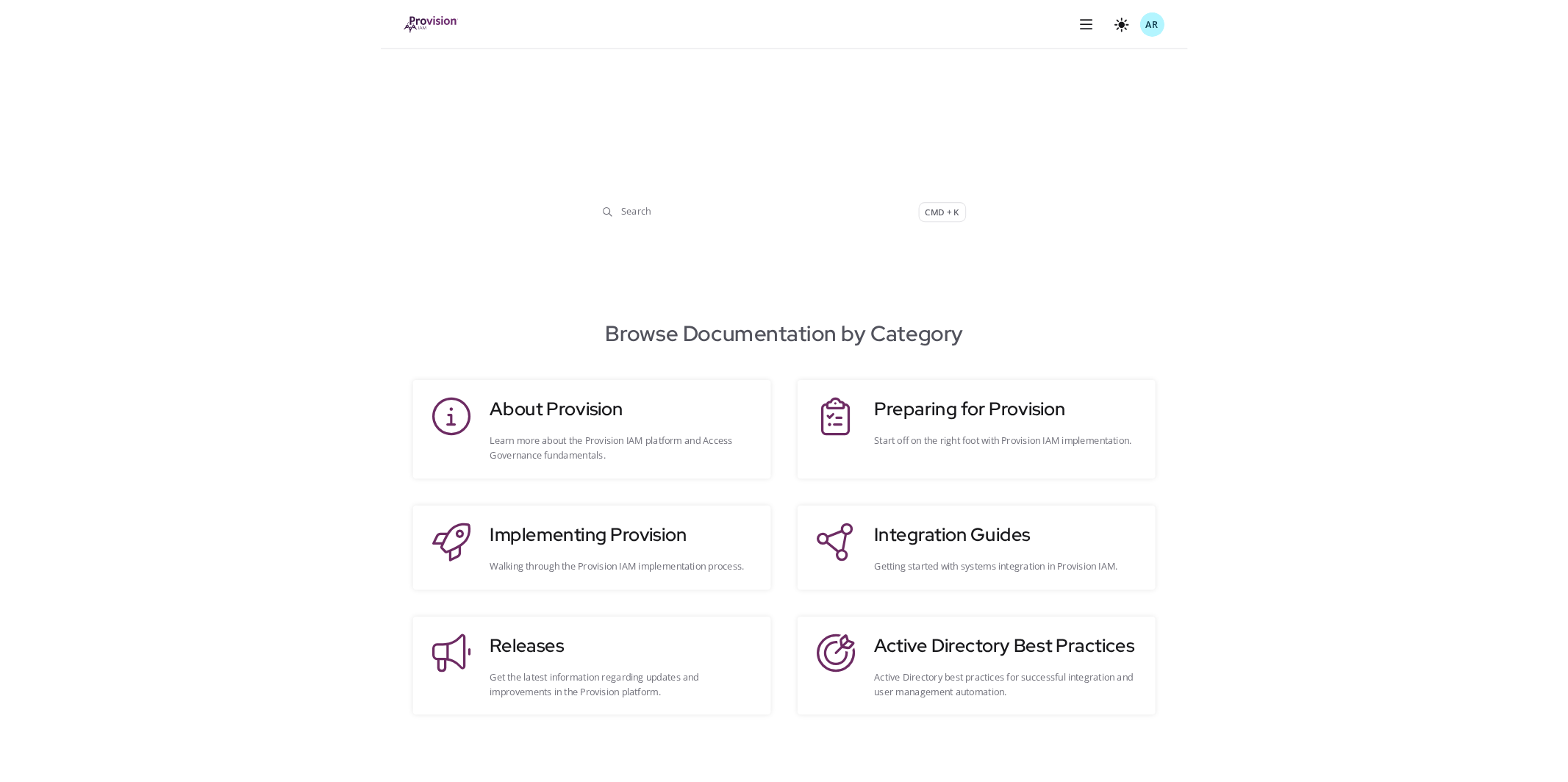 scroll, scrollTop: 0, scrollLeft: 0, axis: both 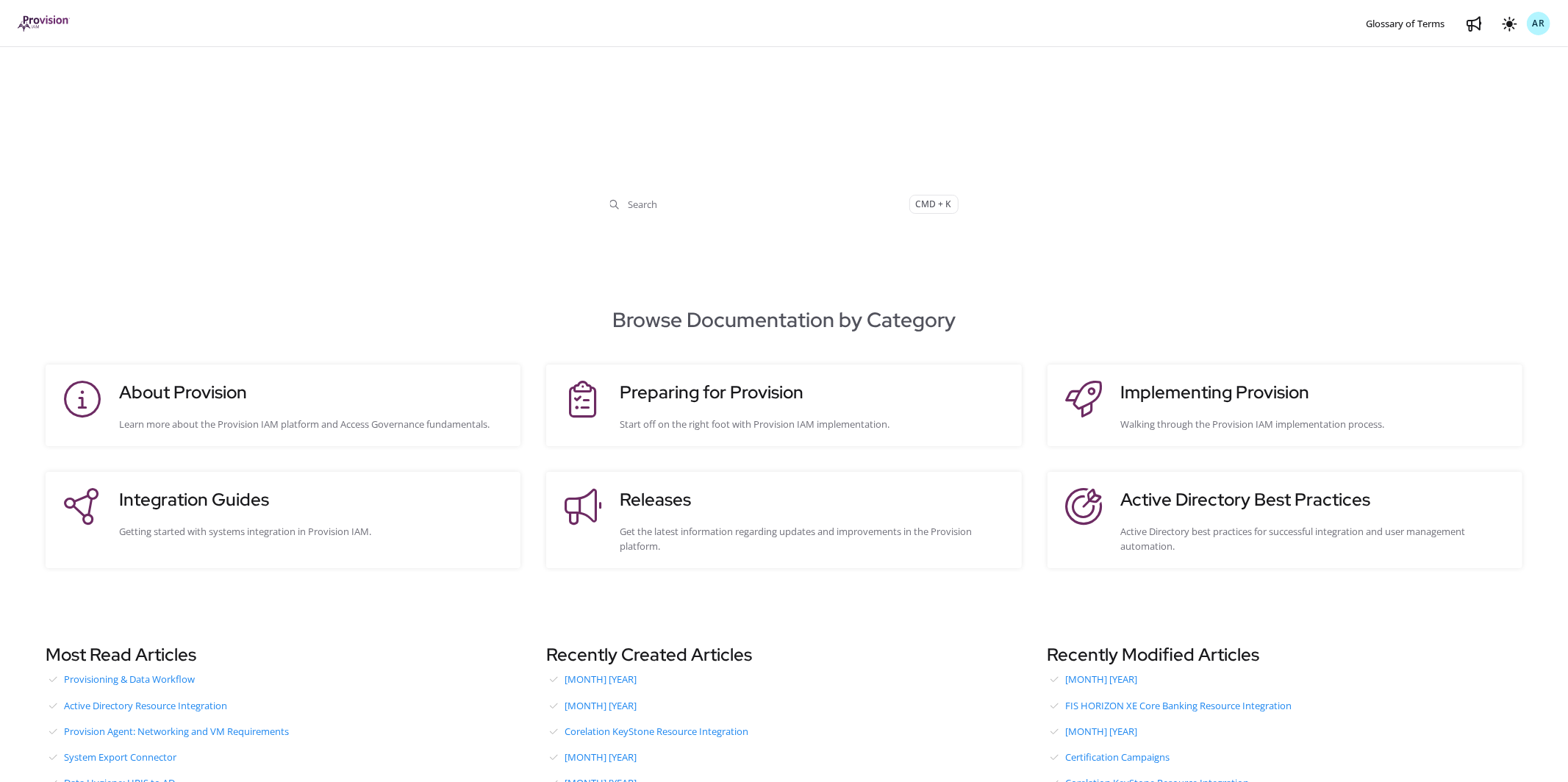 click on "Browse Documentation by Category   About Provision  Learn more about the Provision IAM platform and Access Governance fundamentals.  Preparing for Provision  Start off on the right foot with Provision IAM implementation.  Implementing Provision  Walking through the Provision IAM implementation process.  Integration Guides  Getting started with systems integration in Provision IAM.  Releases  Get the latest information regarding updates and improvements in the Provision platform.  Active Directory Best Practices  Active Directory best practices for successful integration and user management automation." at bounding box center (784, 436) 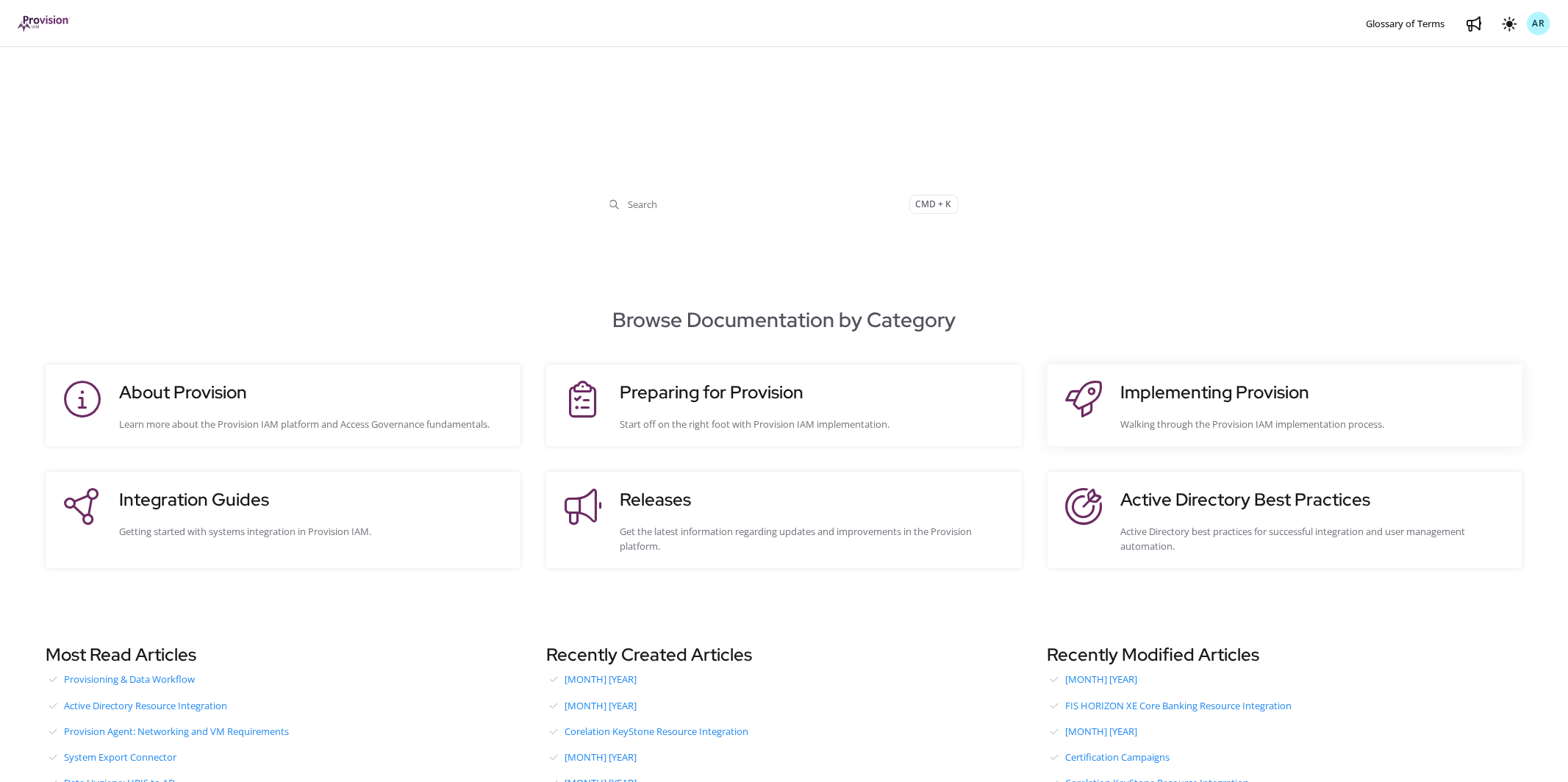 click on "Implementing Provision" at bounding box center (1314, 392) 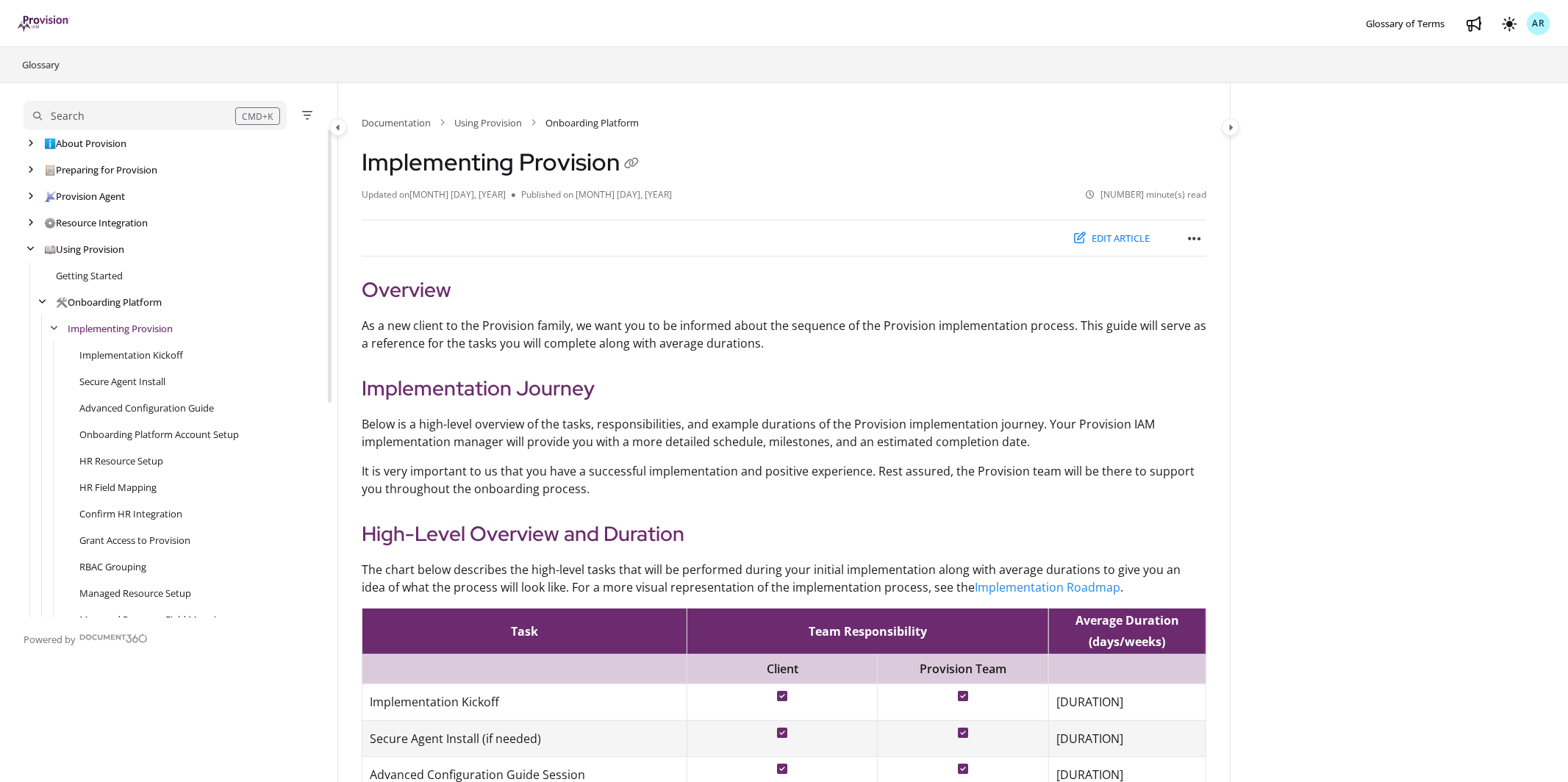 scroll, scrollTop: 53, scrollLeft: 0, axis: vertical 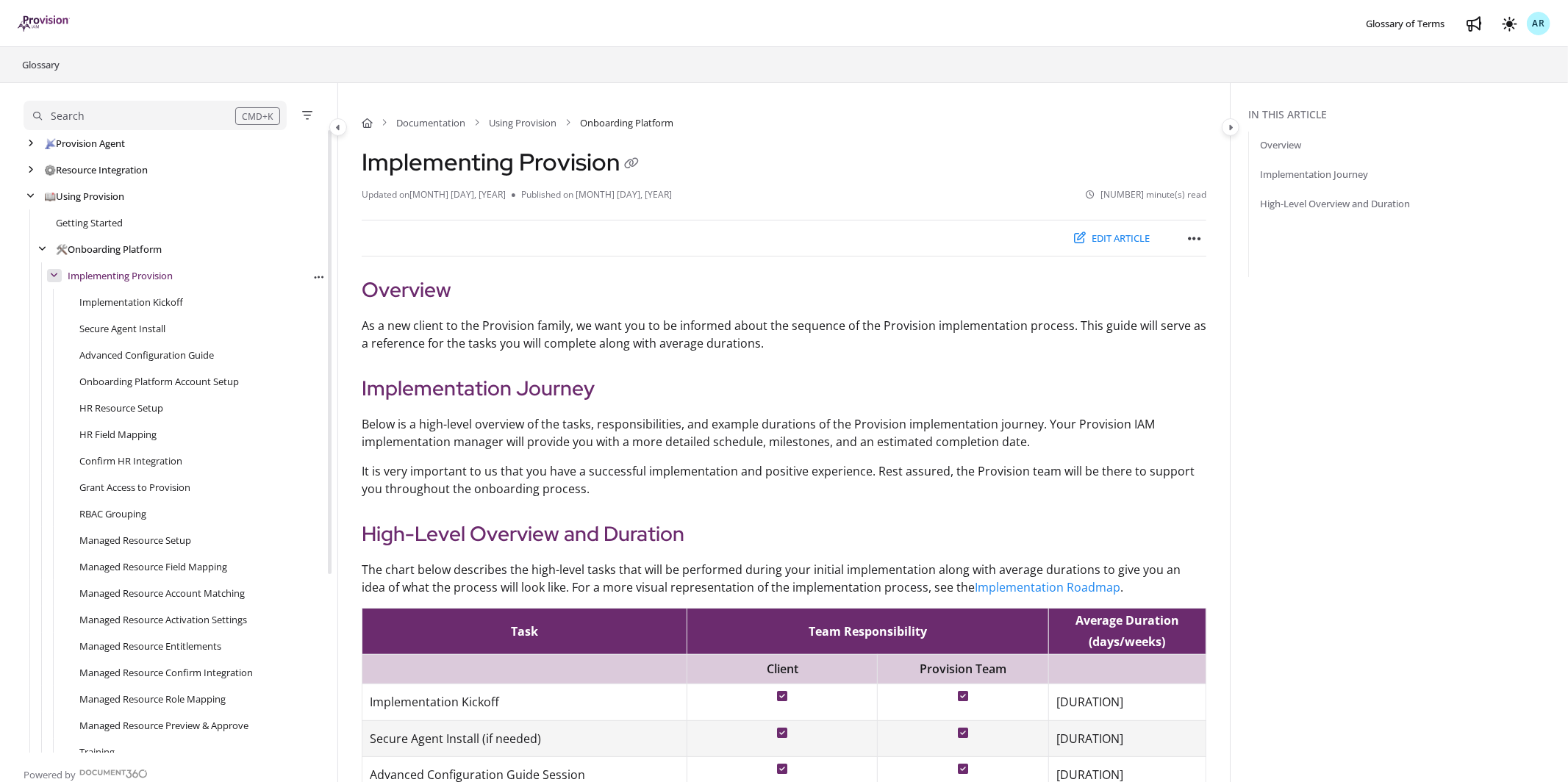 click at bounding box center [54, 276] 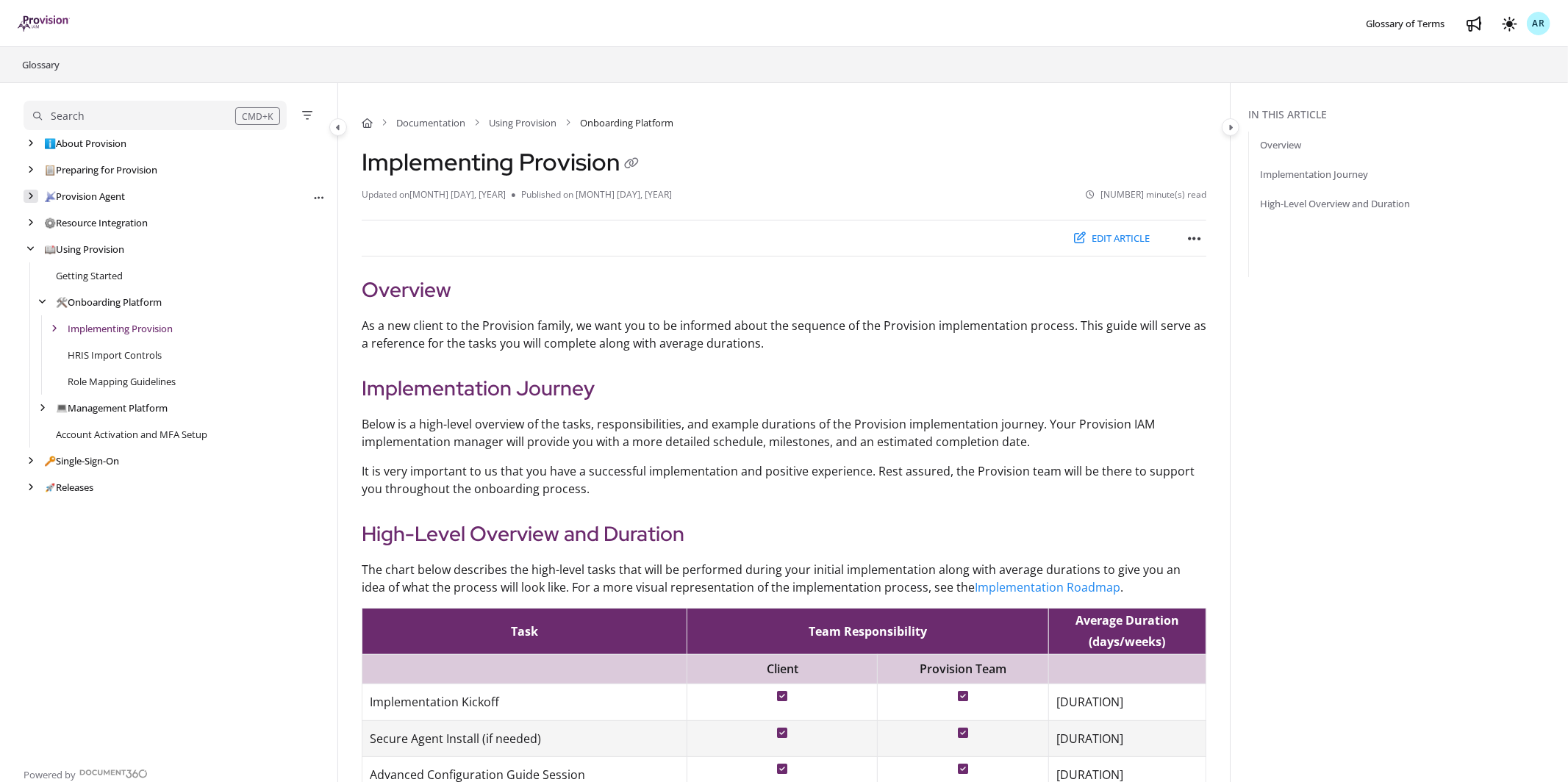 click at bounding box center (31, 196) 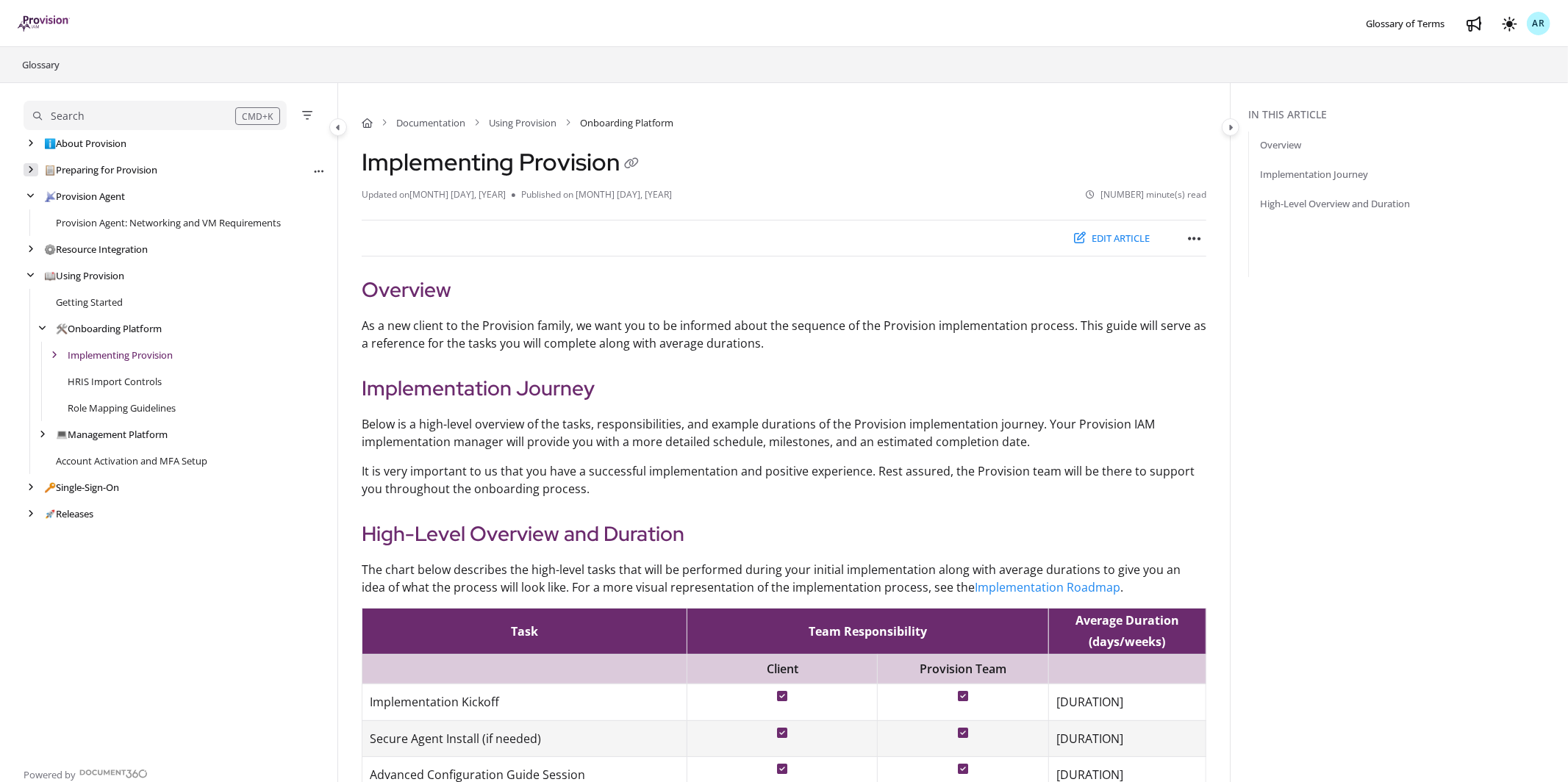 click at bounding box center (31, 170) 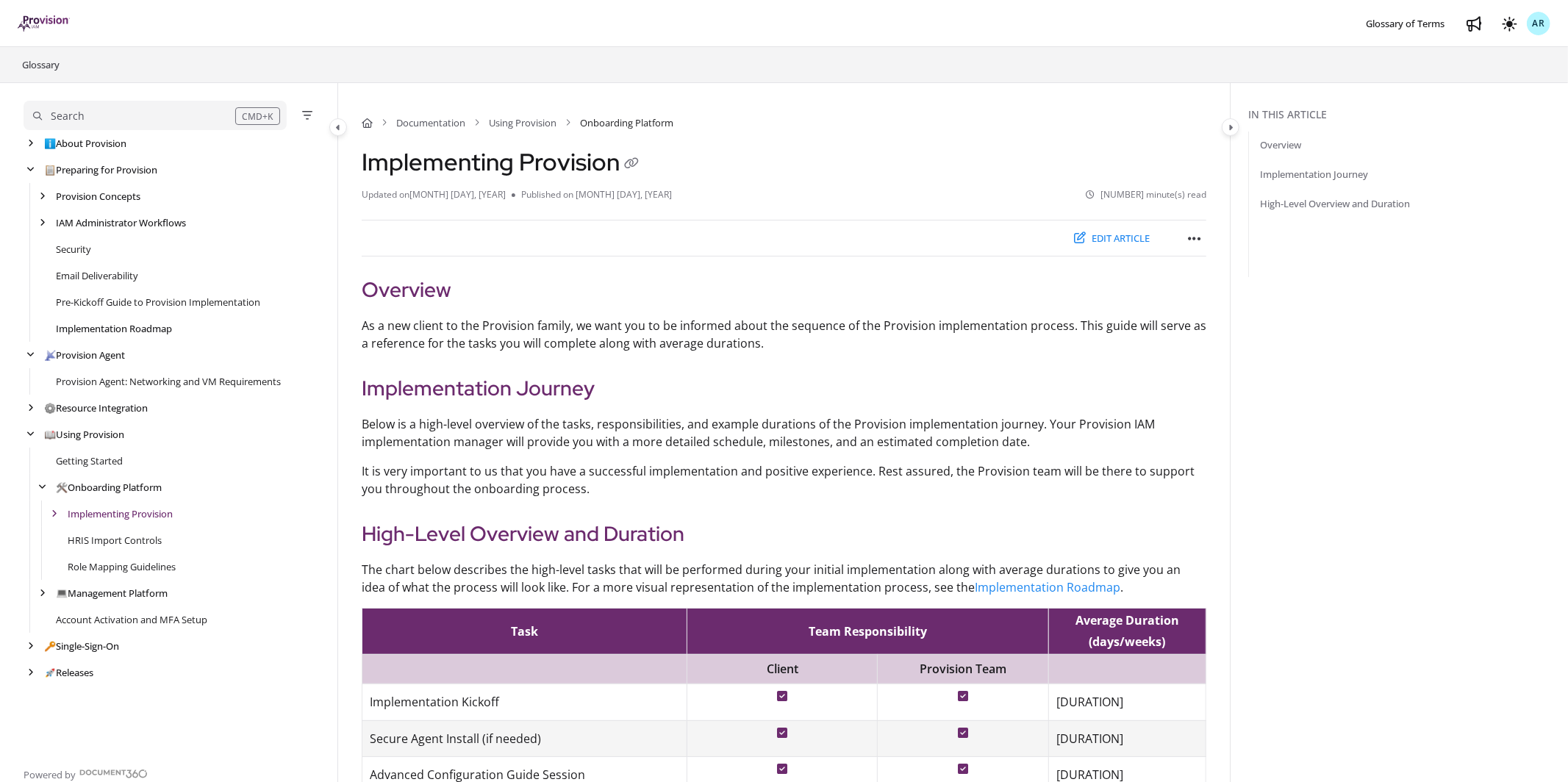 click on "Implementation Roadmap" at bounding box center (114, 329) 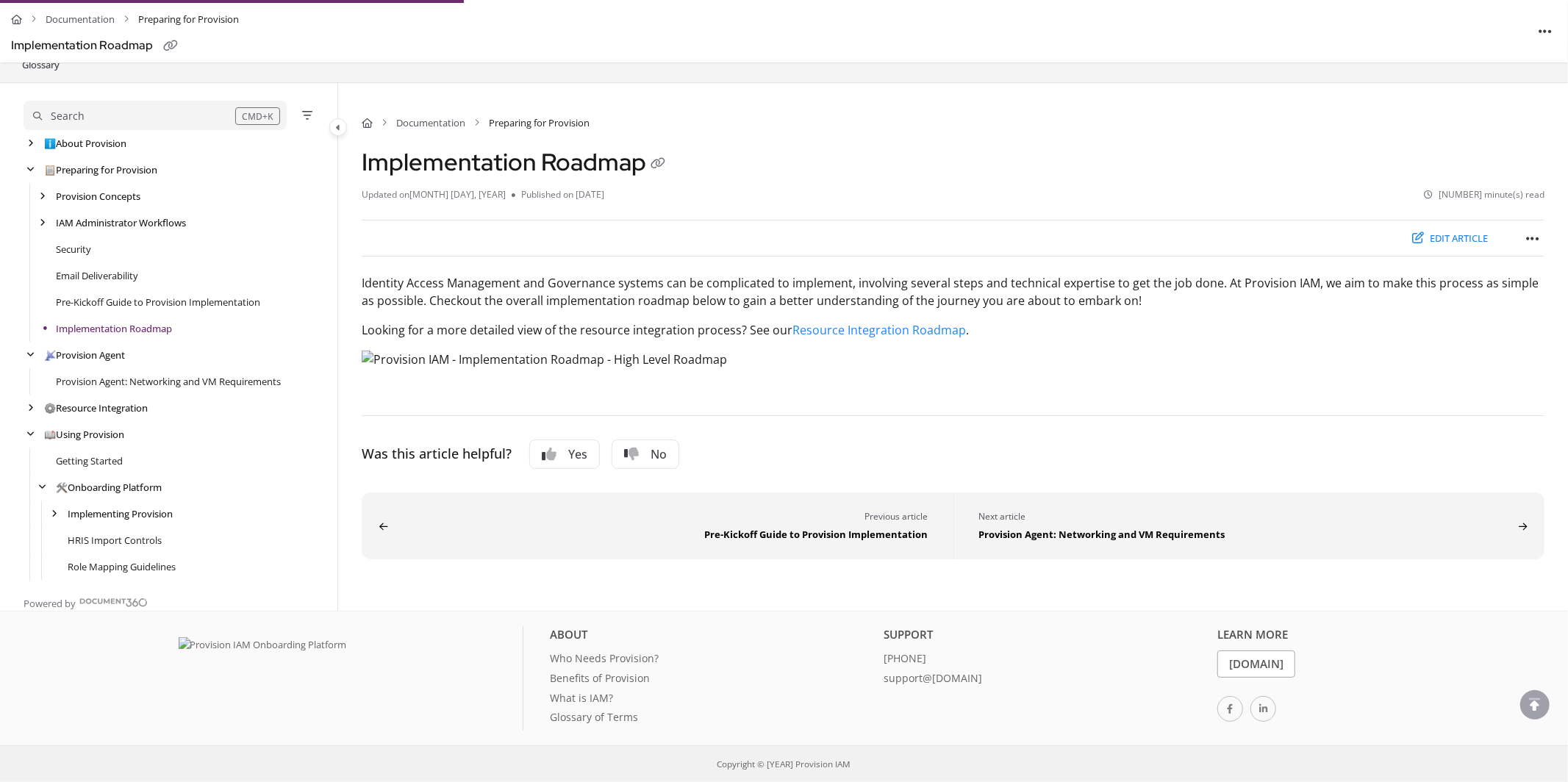 scroll, scrollTop: 474, scrollLeft: 0, axis: vertical 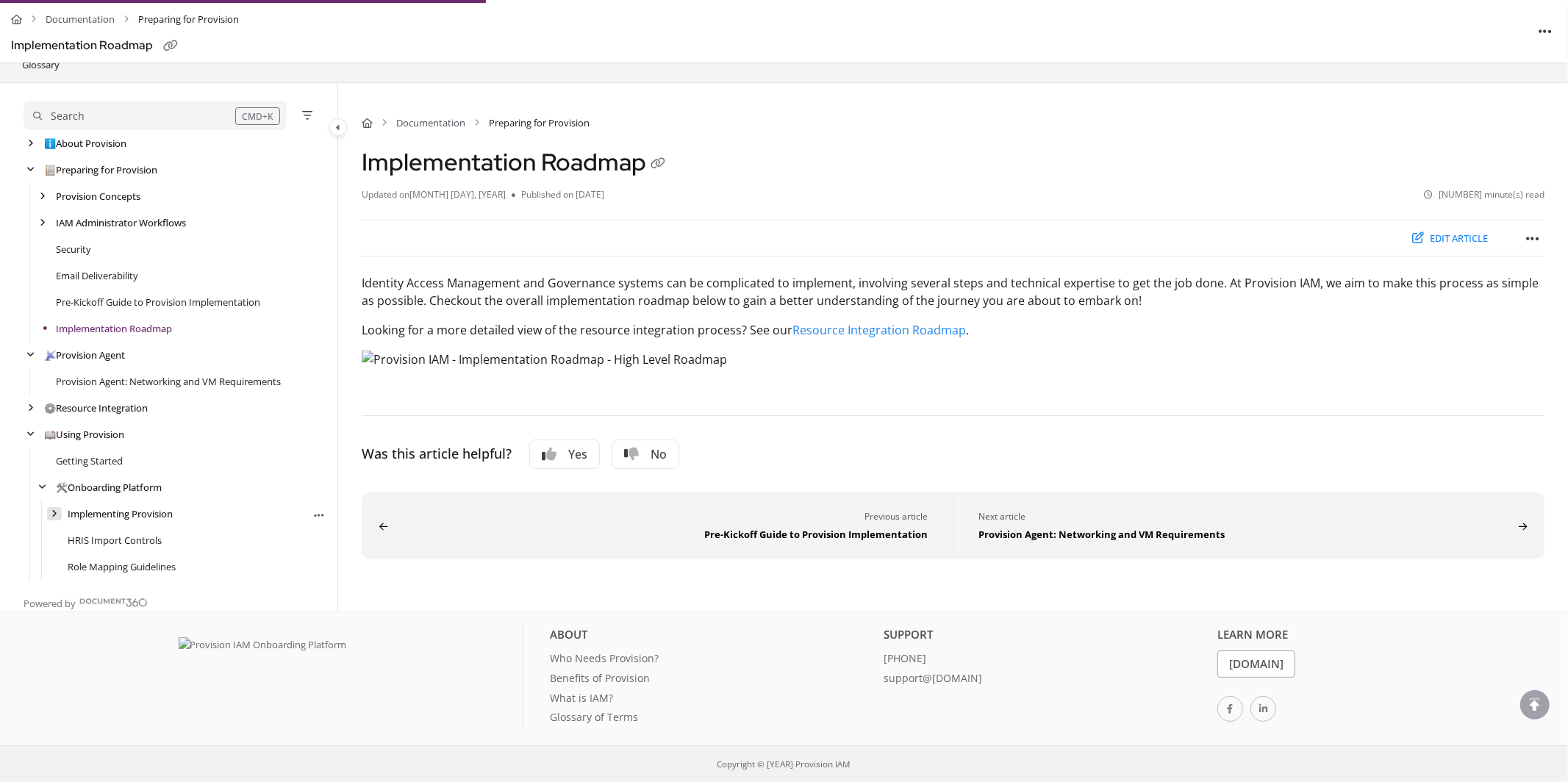 click at bounding box center [54, 514] 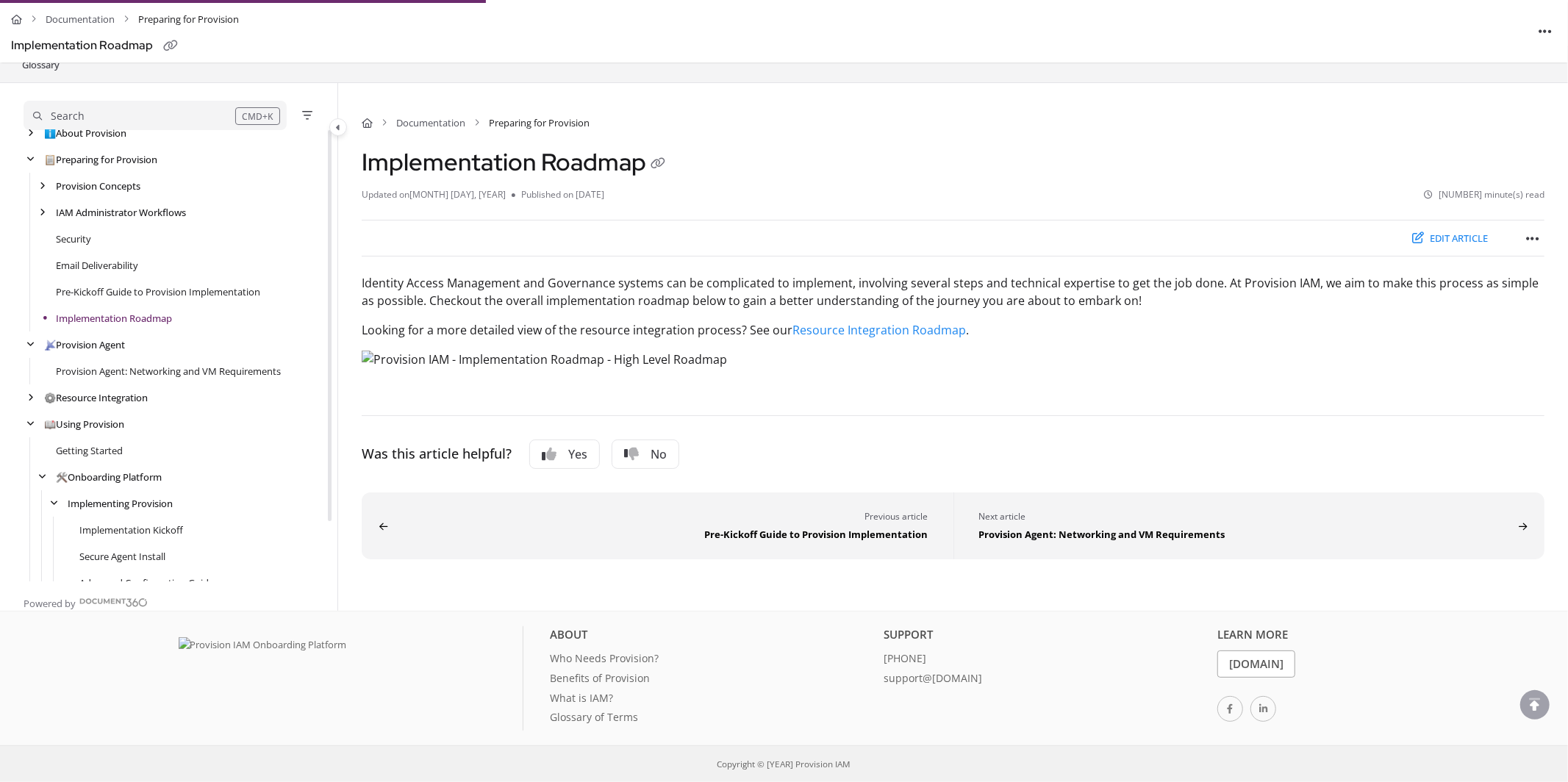 scroll, scrollTop: 10, scrollLeft: 0, axis: vertical 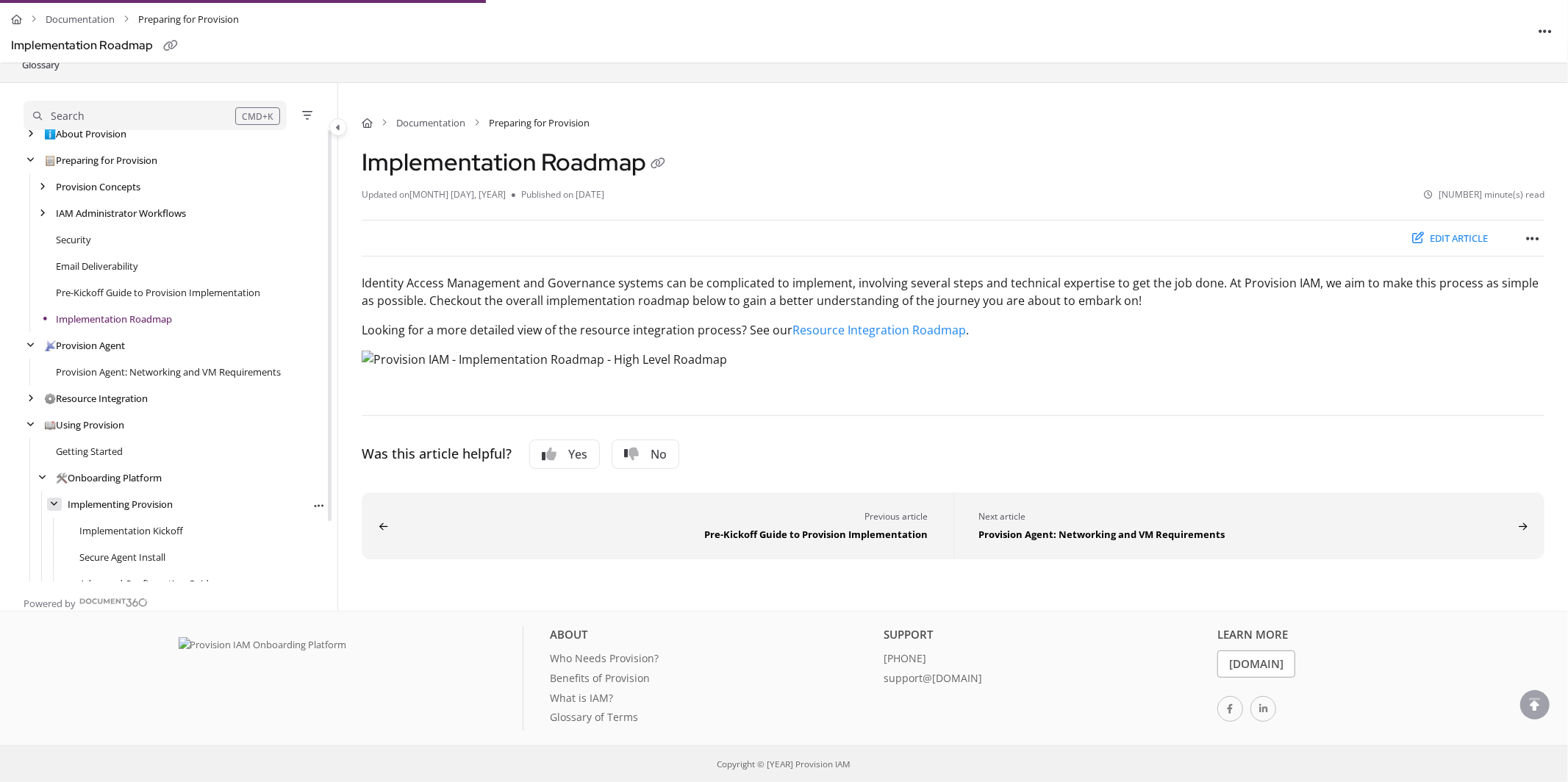 click at bounding box center (54, 504) 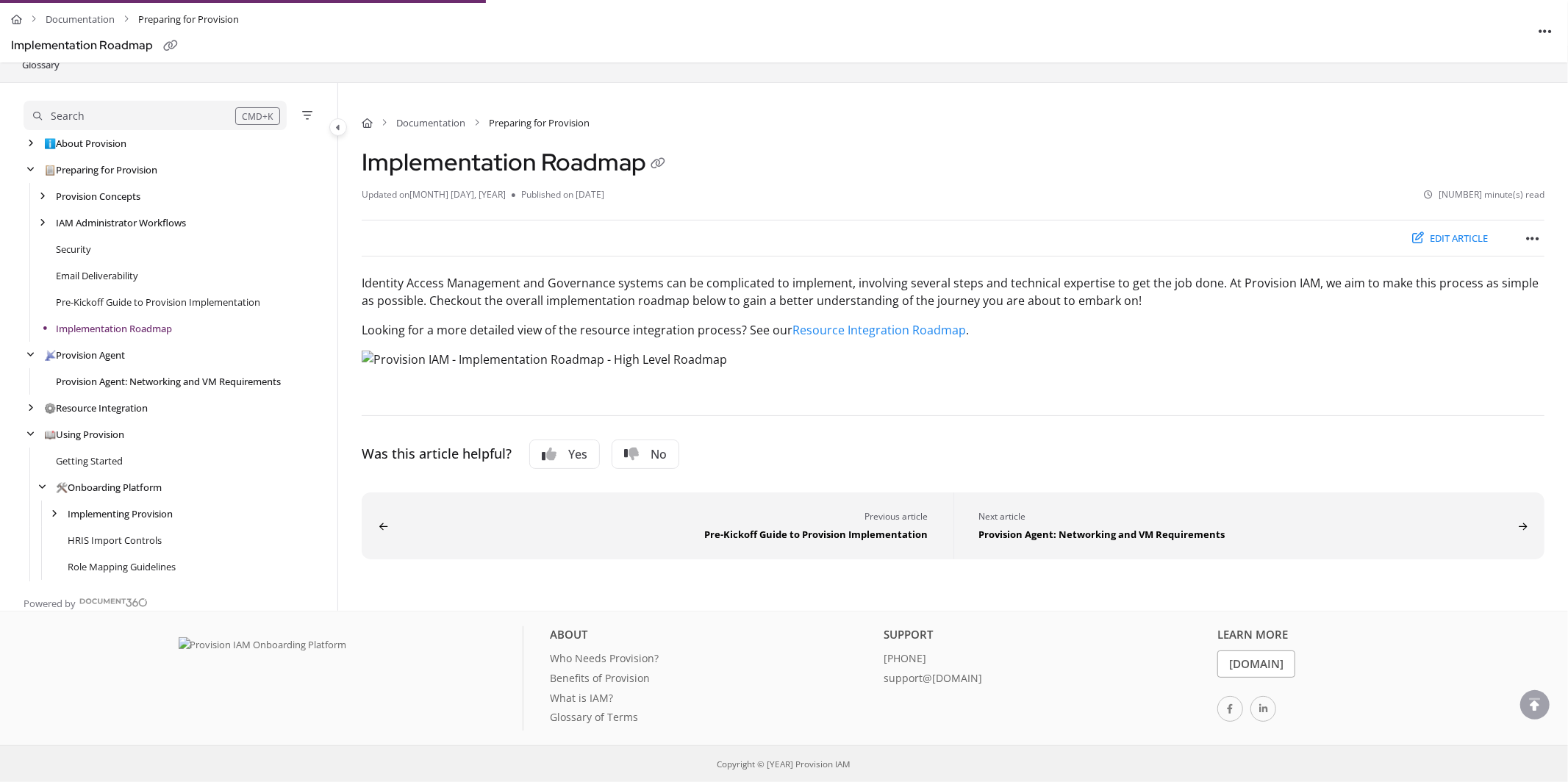 click on "Provision Agent: Networking and VM Requirements" at bounding box center [168, 381] 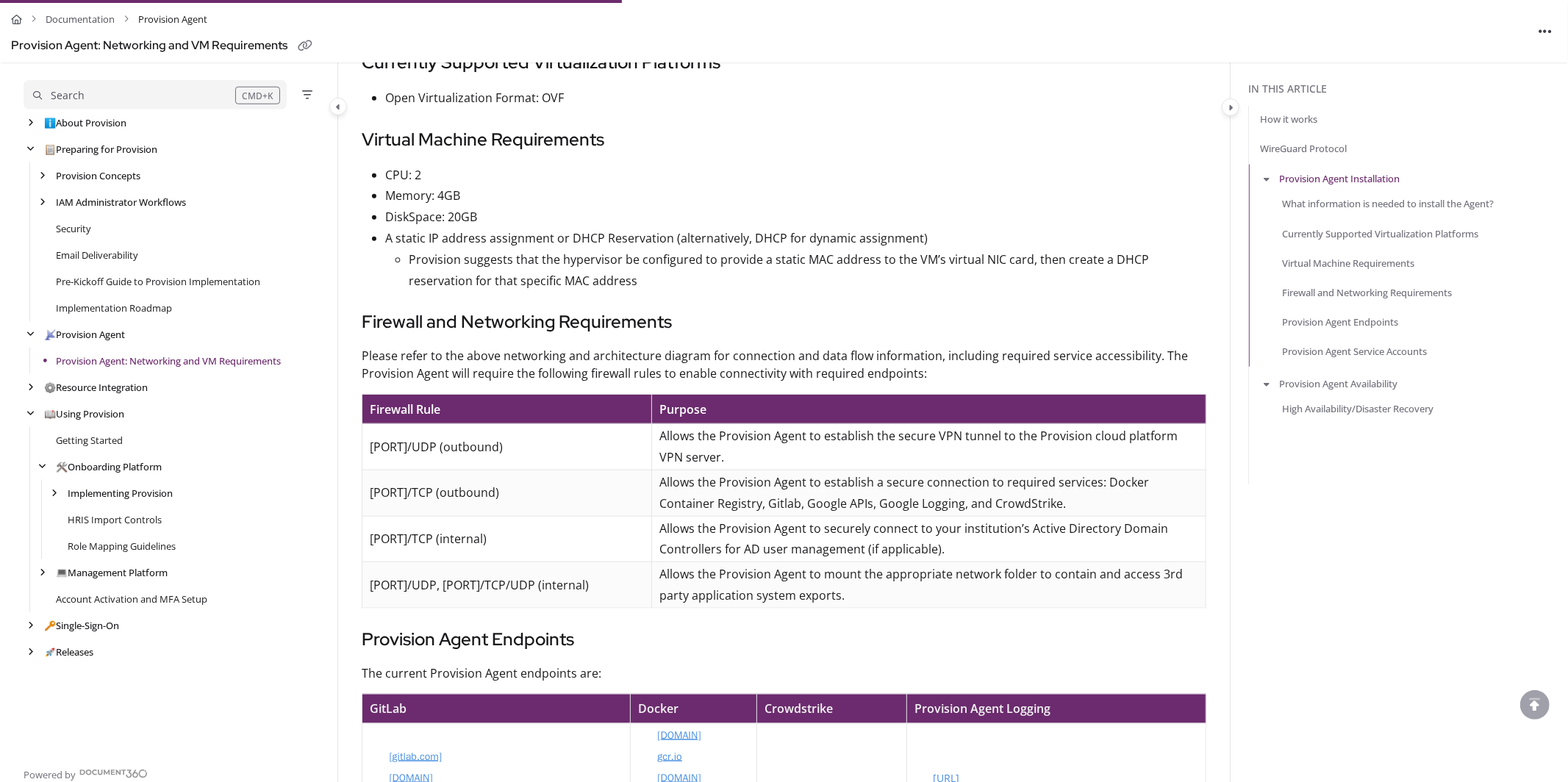 scroll, scrollTop: 1136, scrollLeft: 0, axis: vertical 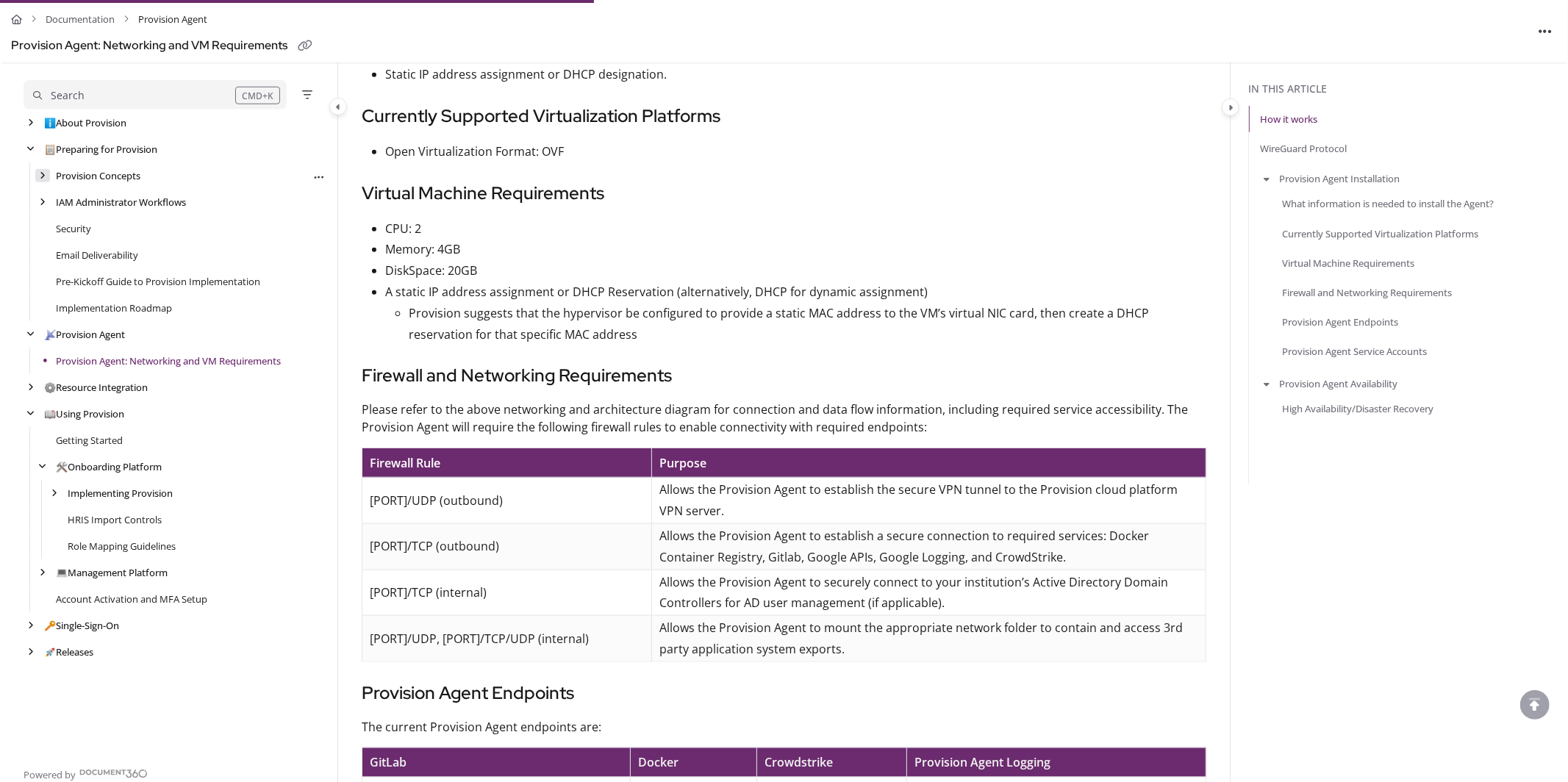 click at bounding box center (43, 176) 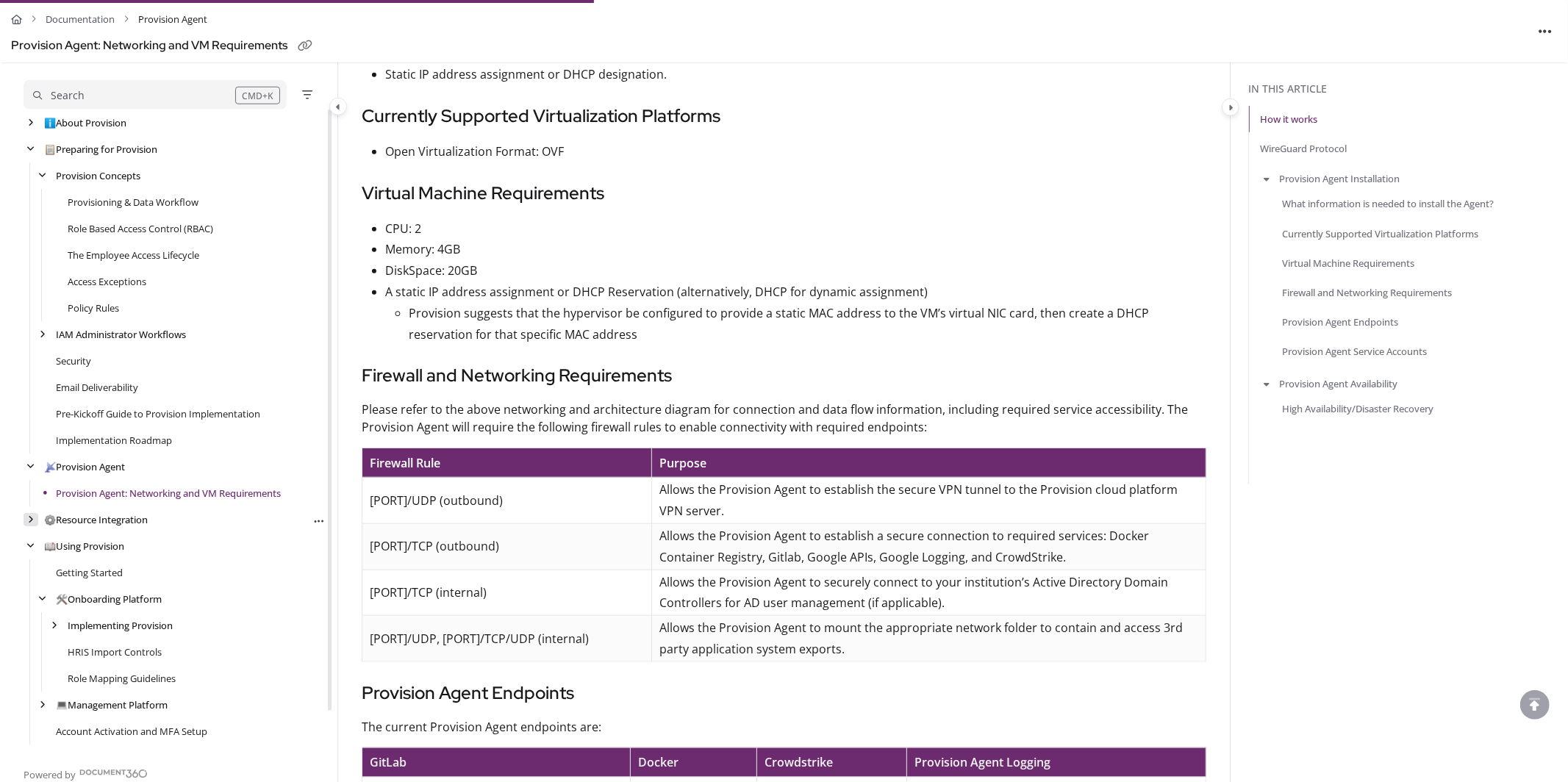 click at bounding box center (31, 520) 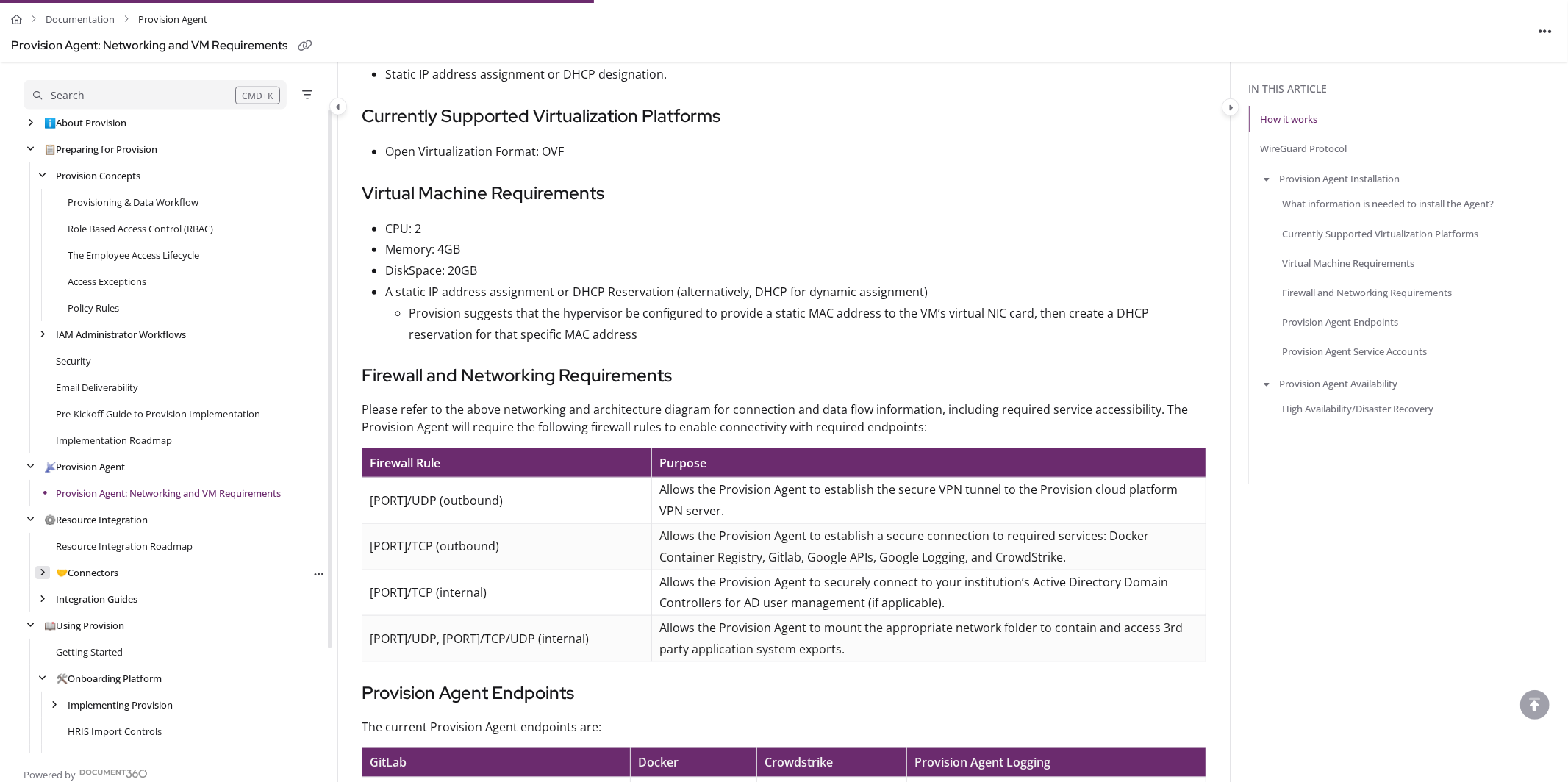 click at bounding box center [43, 573] 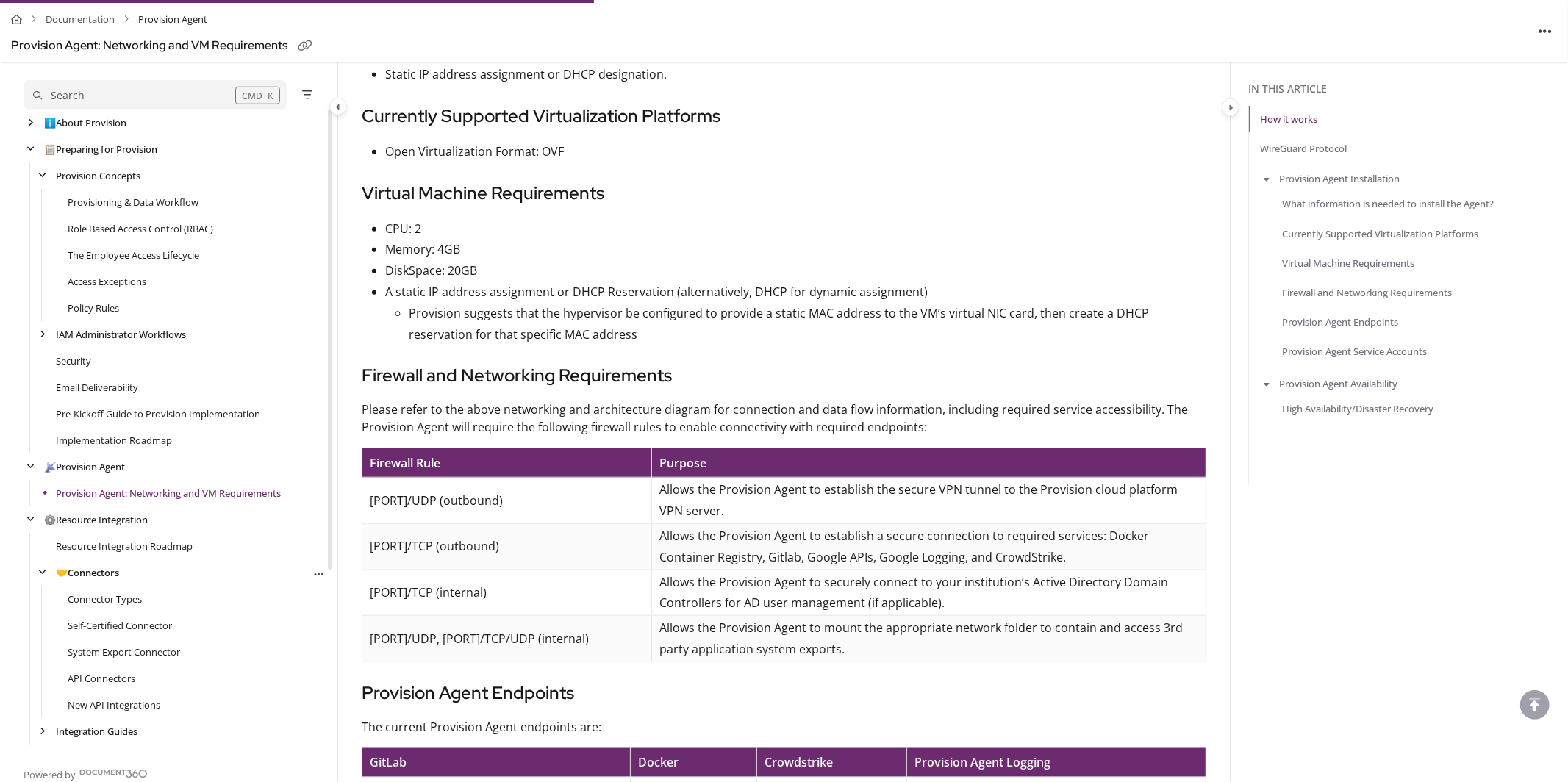 click on "🤝
Connectors" at bounding box center (87, 573) 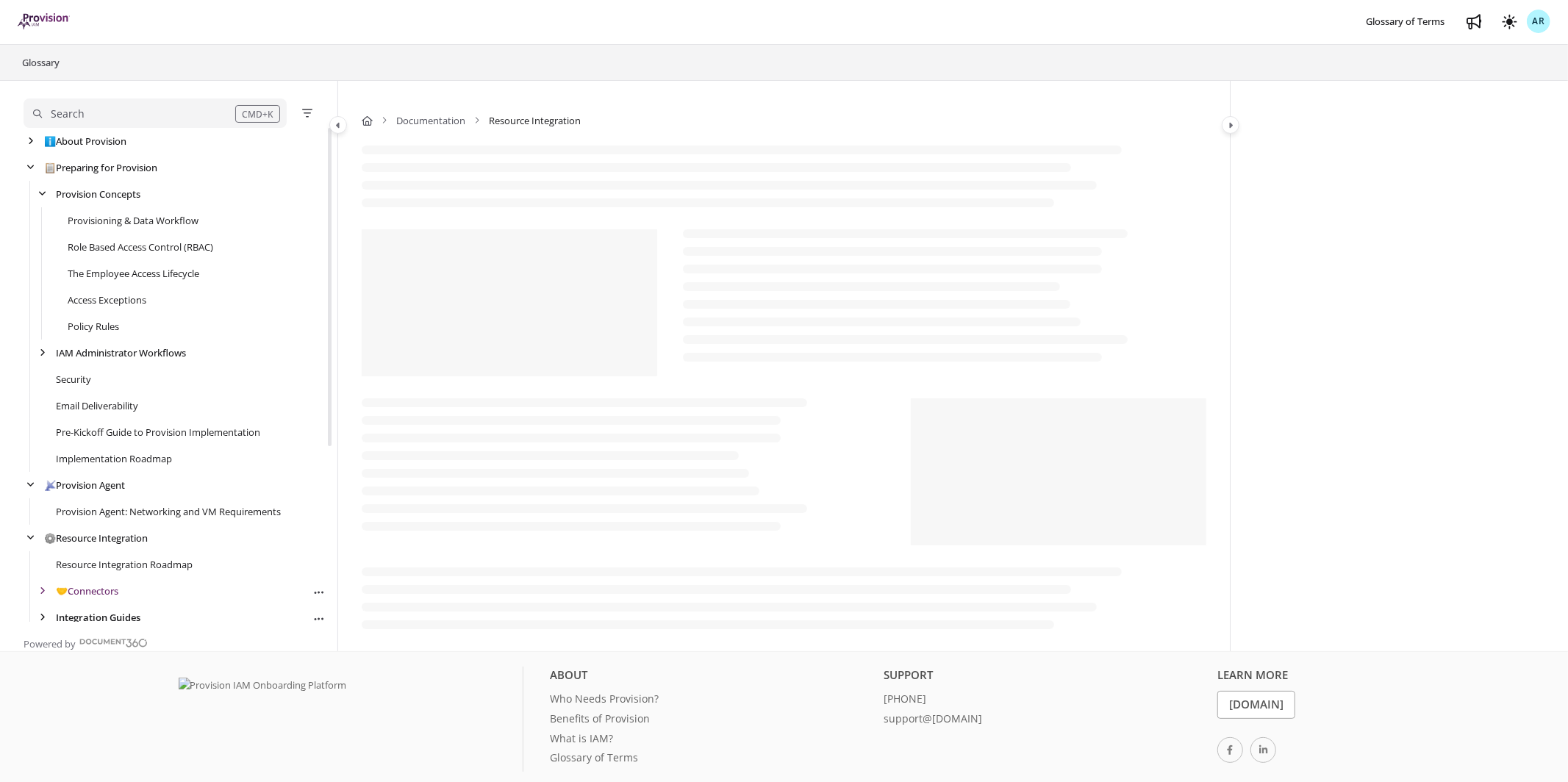 scroll, scrollTop: 0, scrollLeft: 0, axis: both 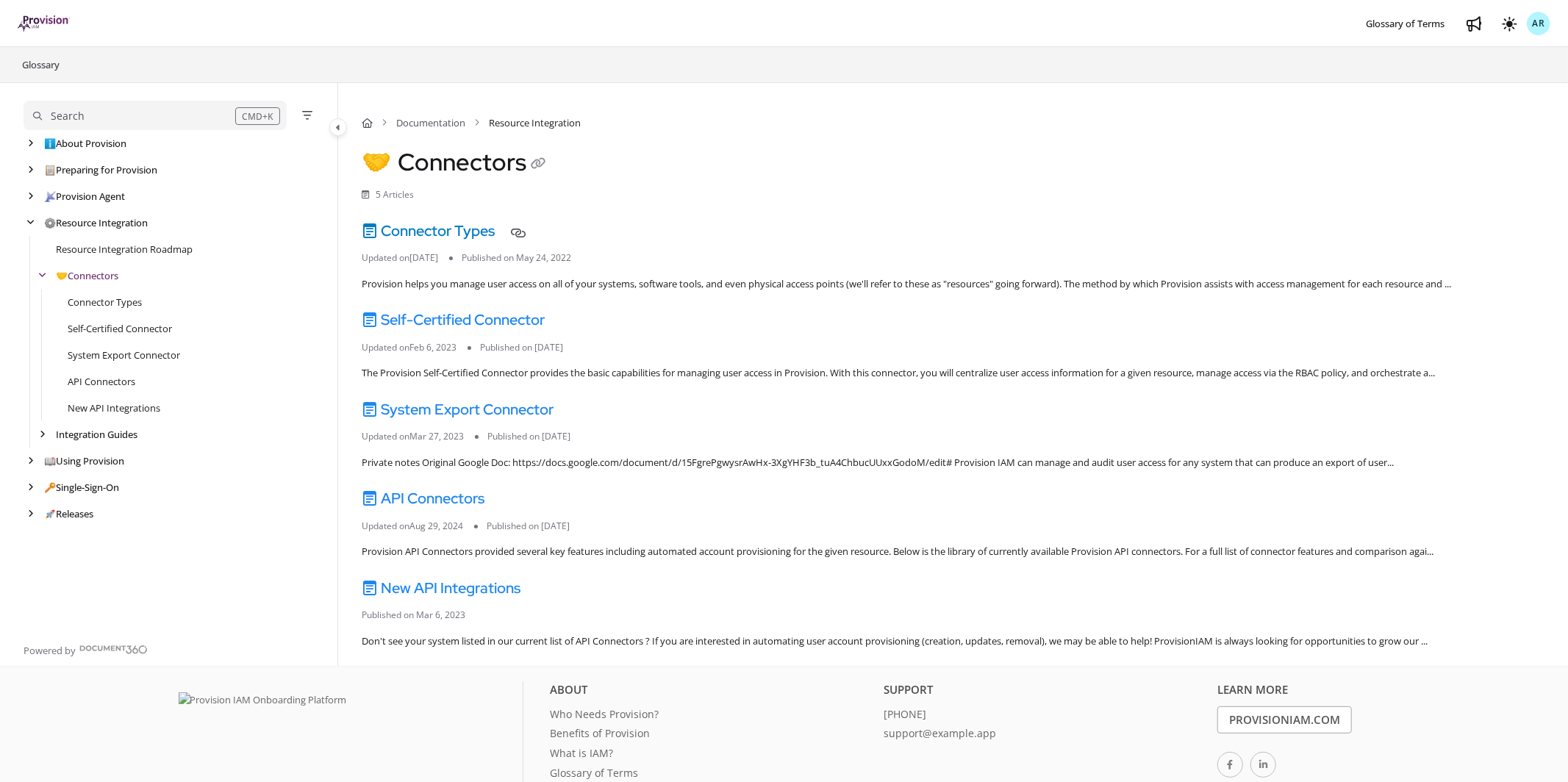 click on "Connector Types" at bounding box center (428, 231) 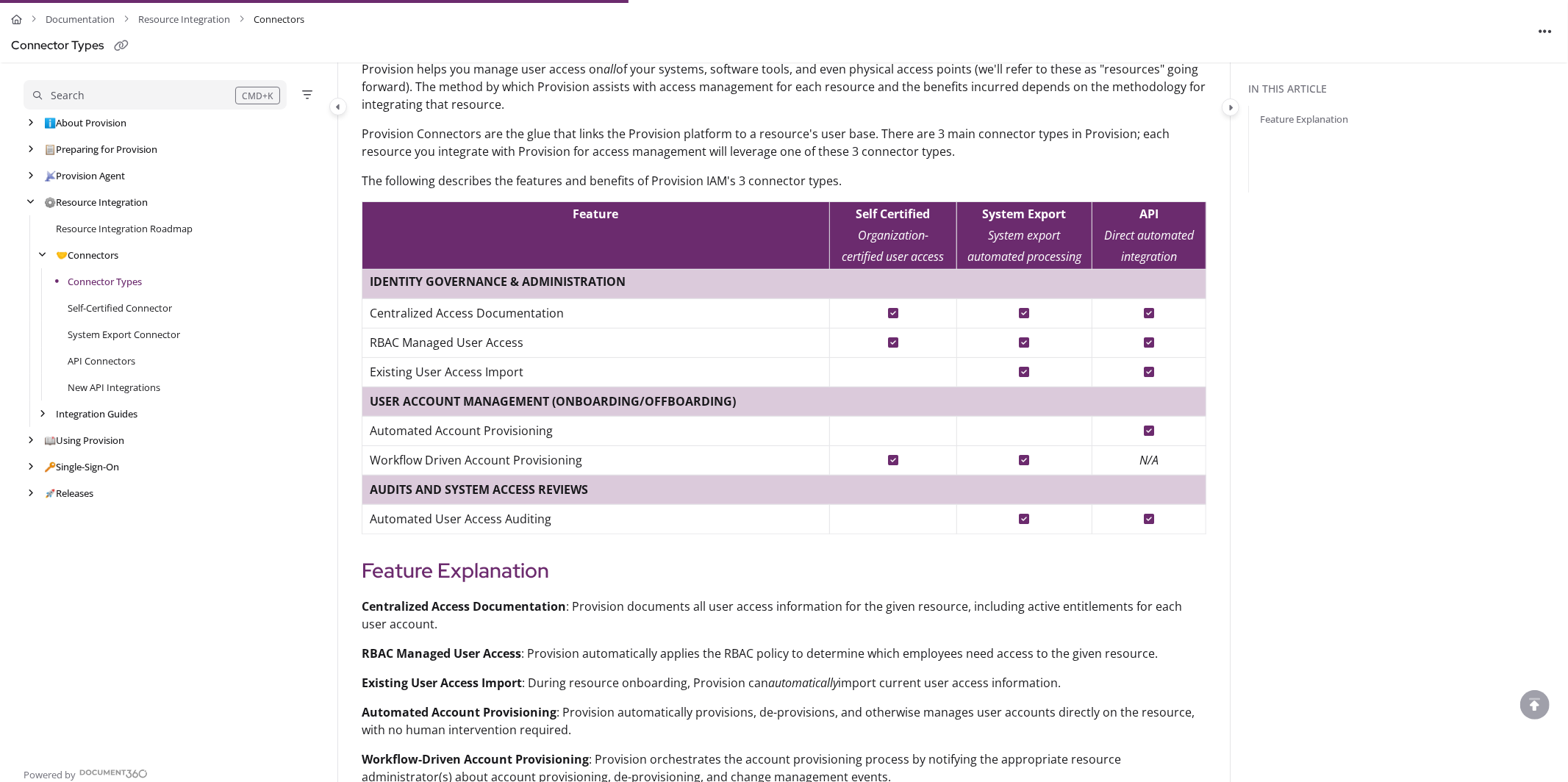 scroll, scrollTop: 244, scrollLeft: 0, axis: vertical 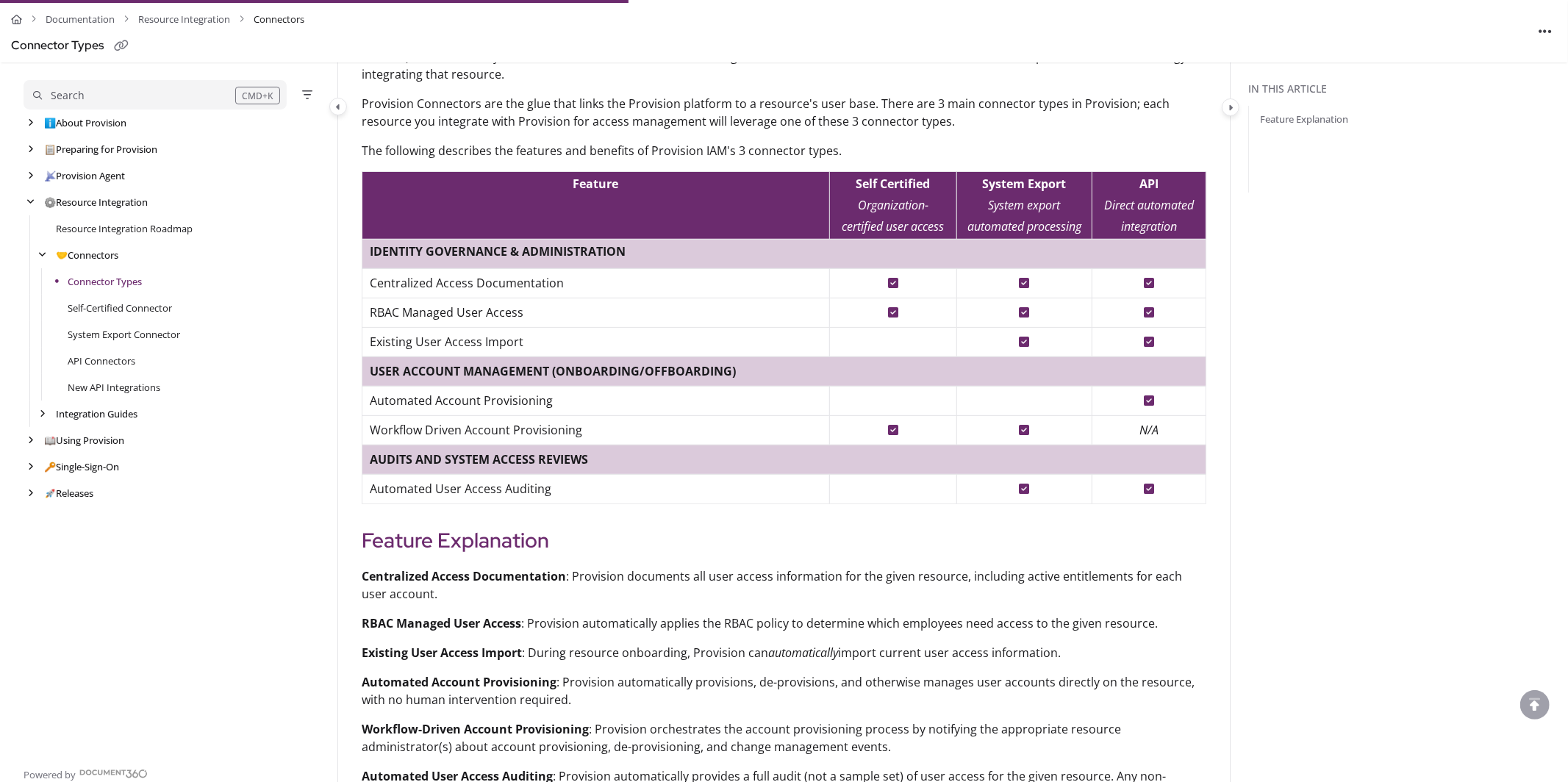 click at bounding box center (26, 334) 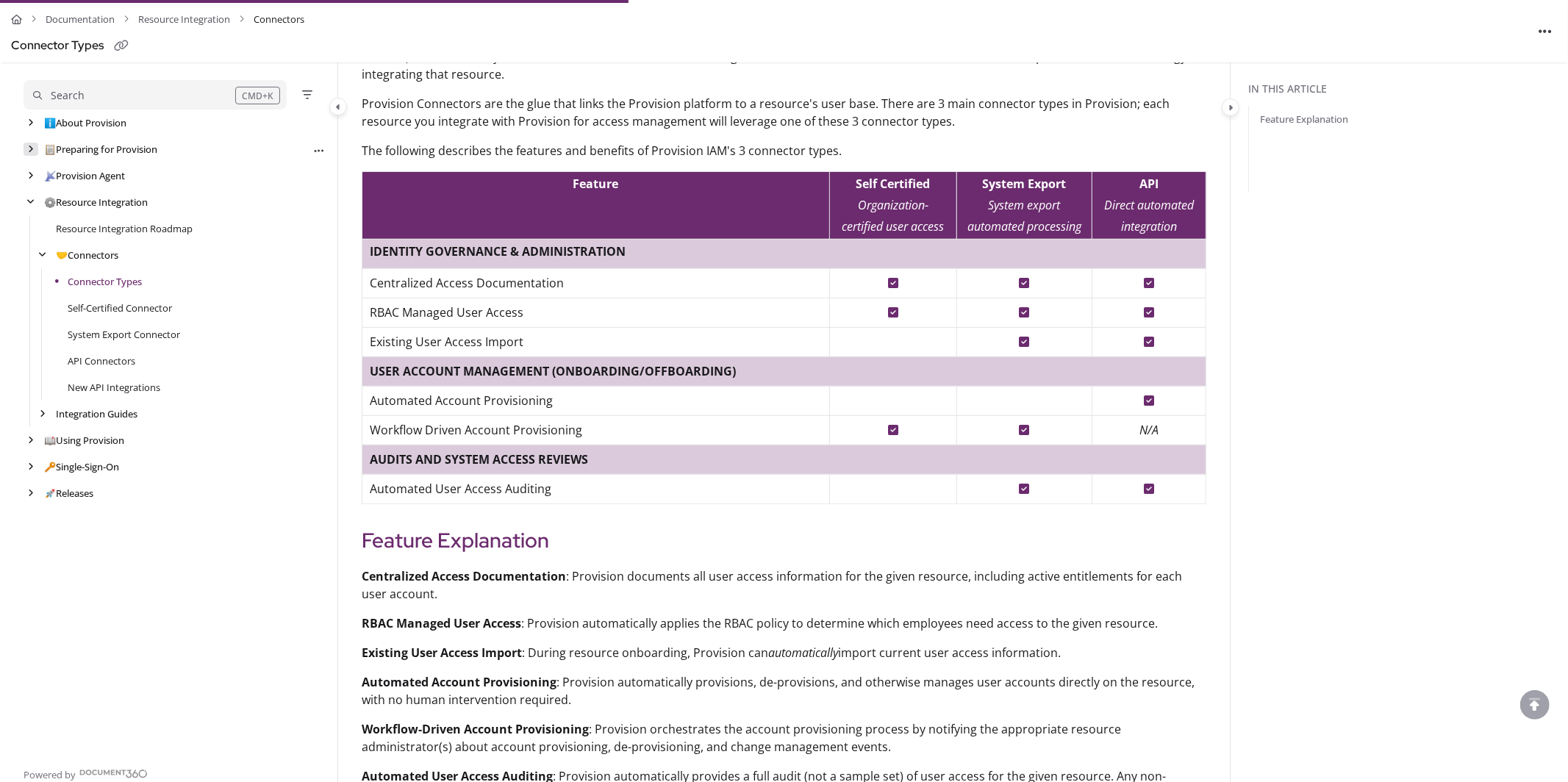 click at bounding box center [31, 149] 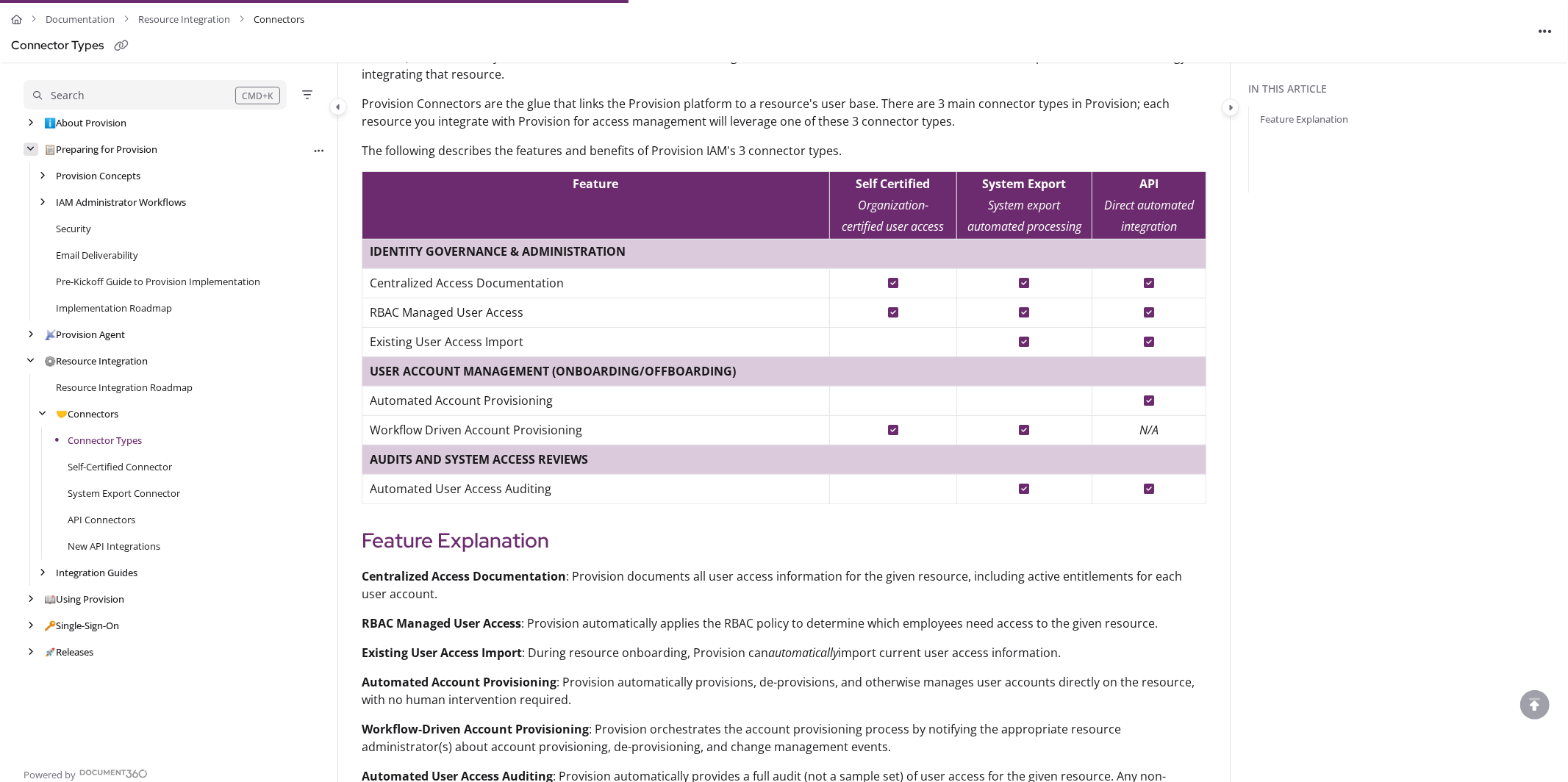 click at bounding box center (31, 149) 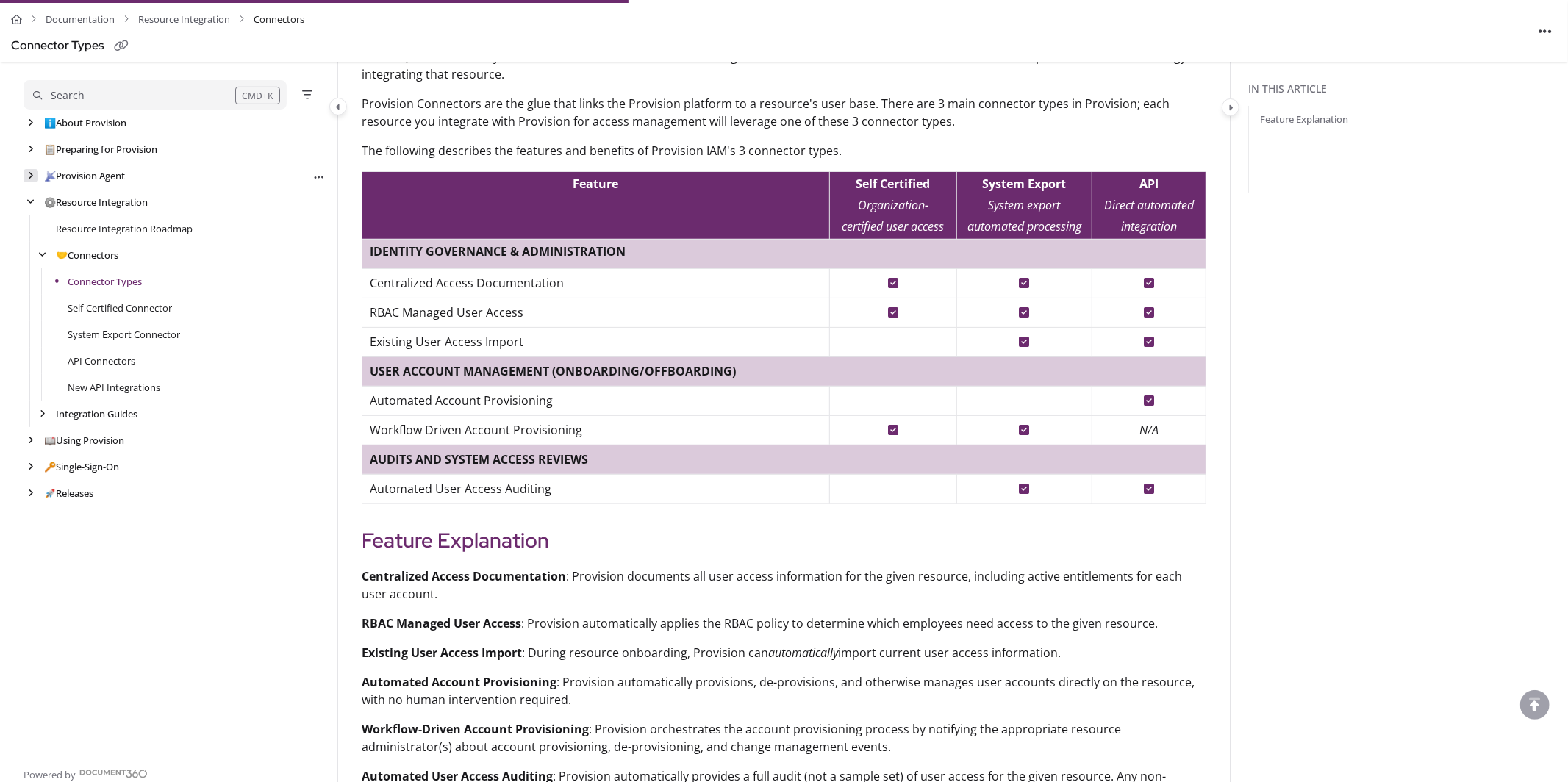 click at bounding box center [31, 176] 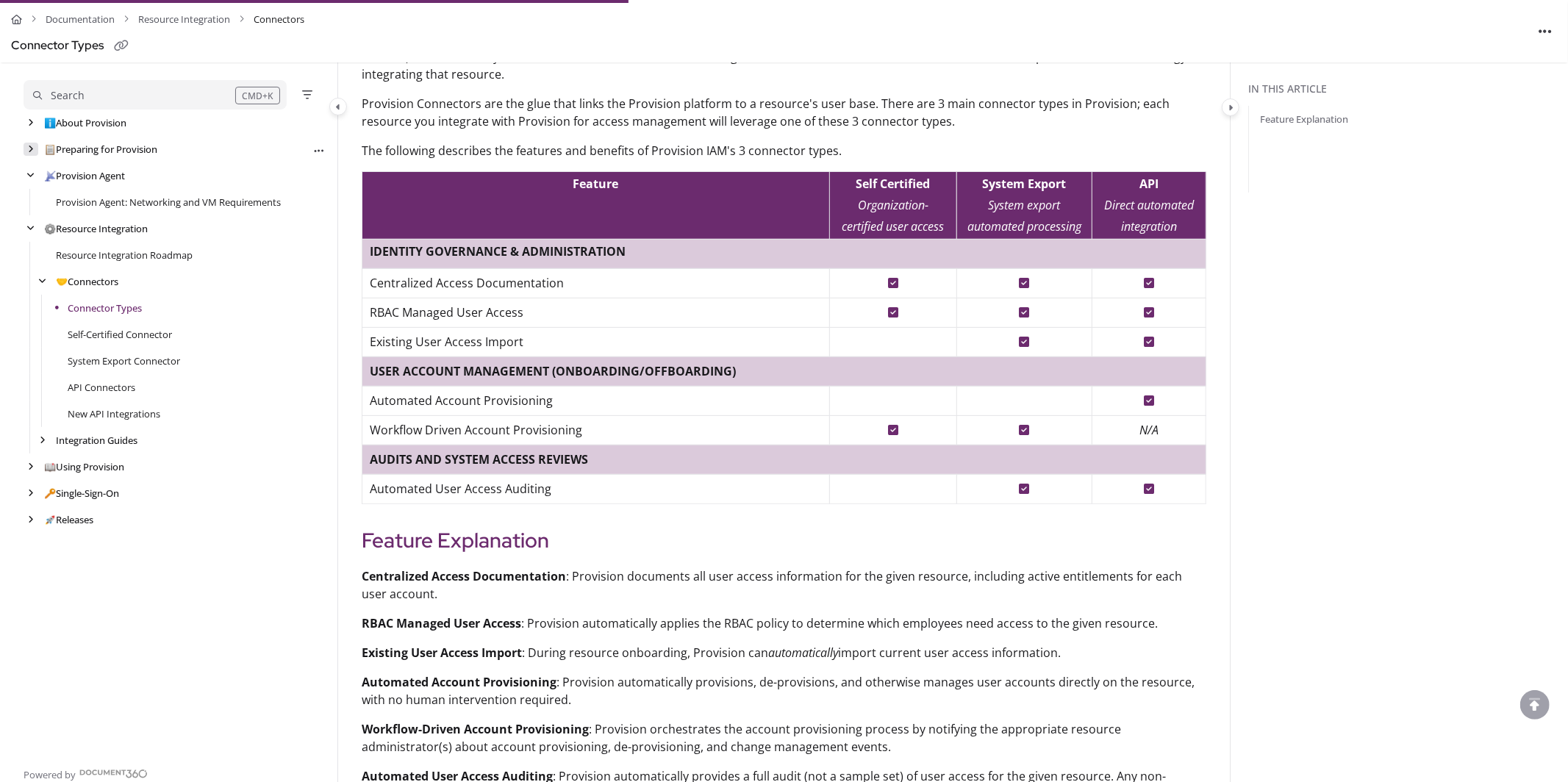 click at bounding box center (31, 149) 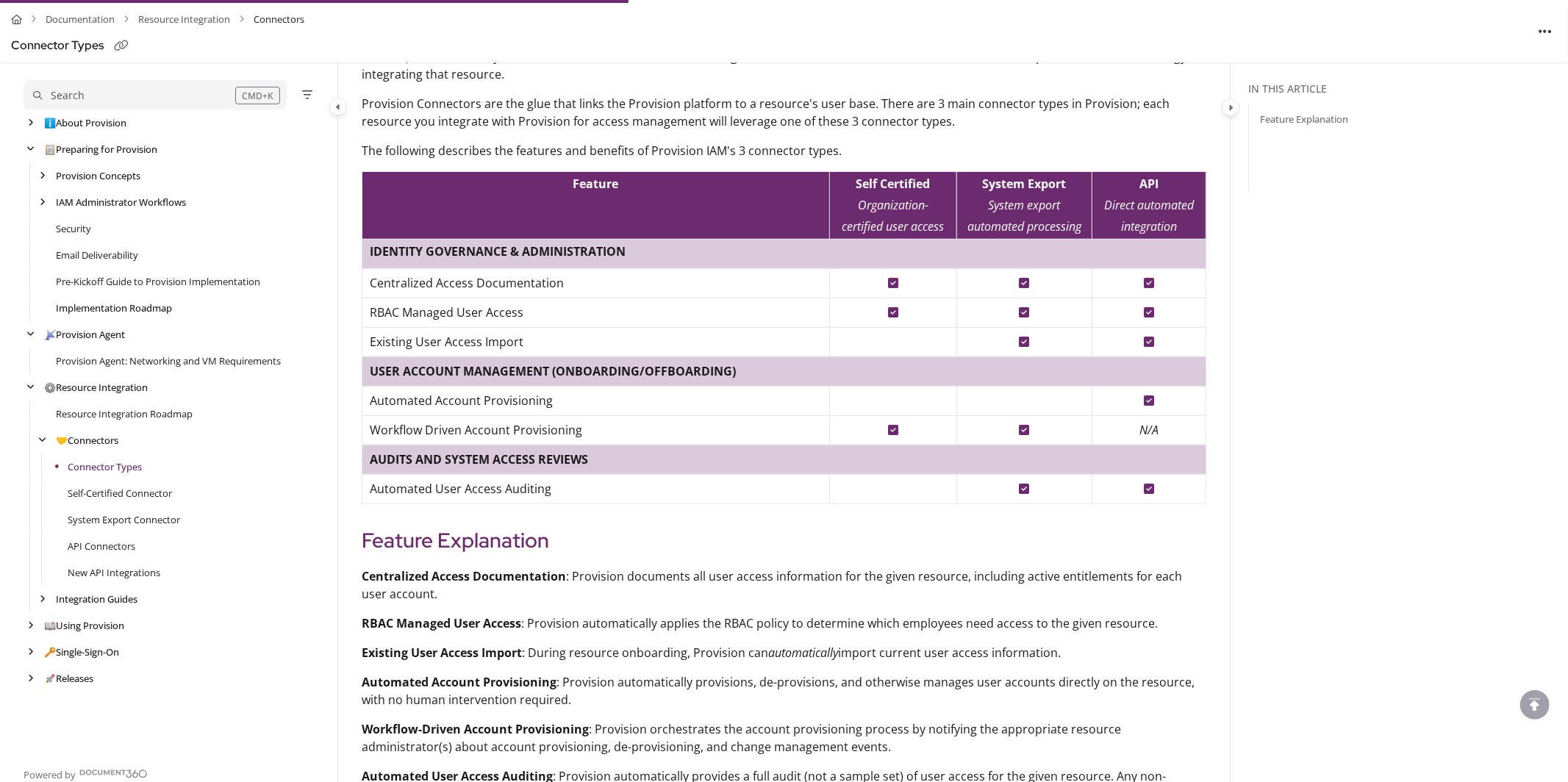 click on "Implementation Roadmap" at bounding box center (114, 308) 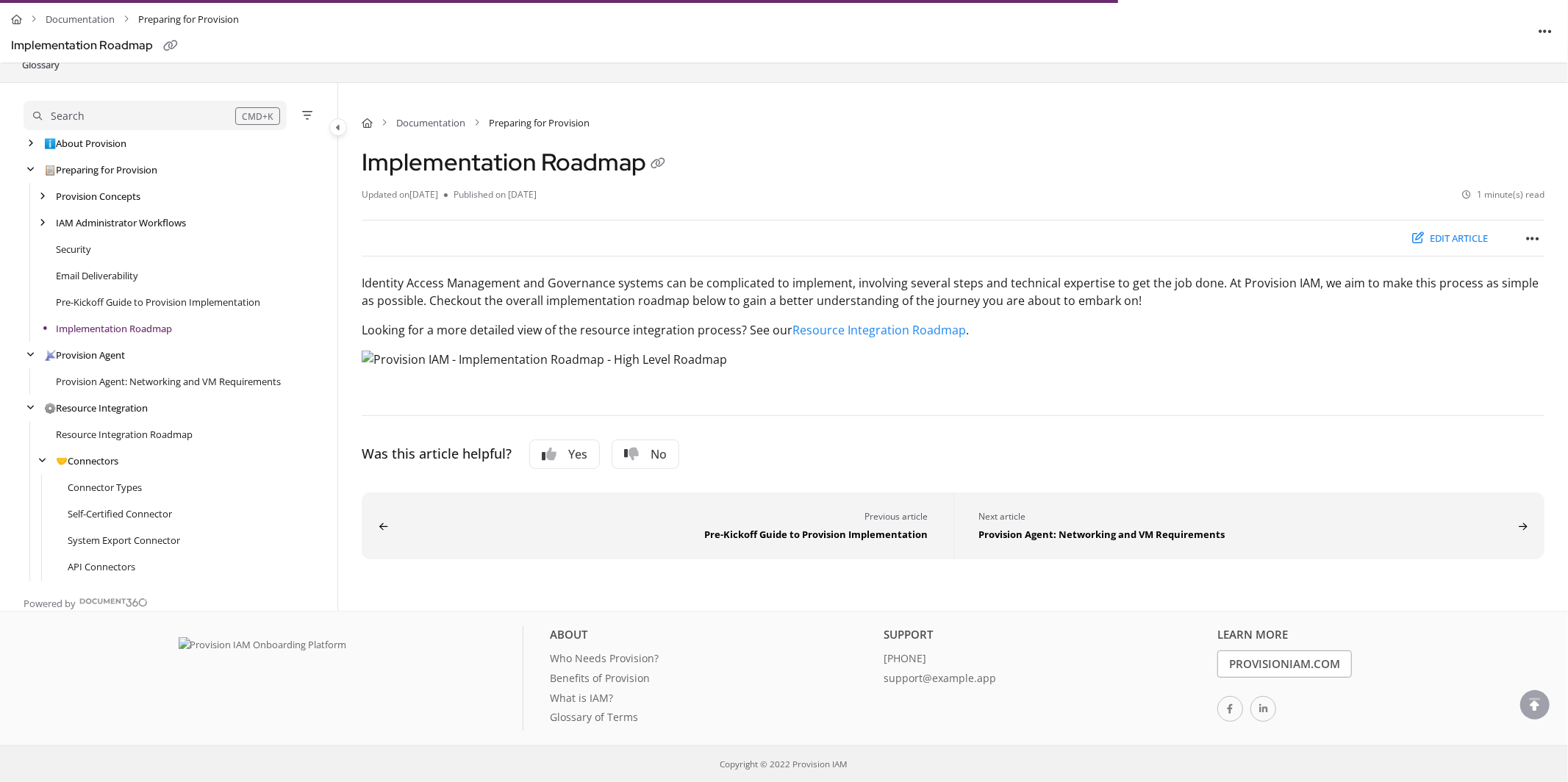 scroll, scrollTop: 1095, scrollLeft: 0, axis: vertical 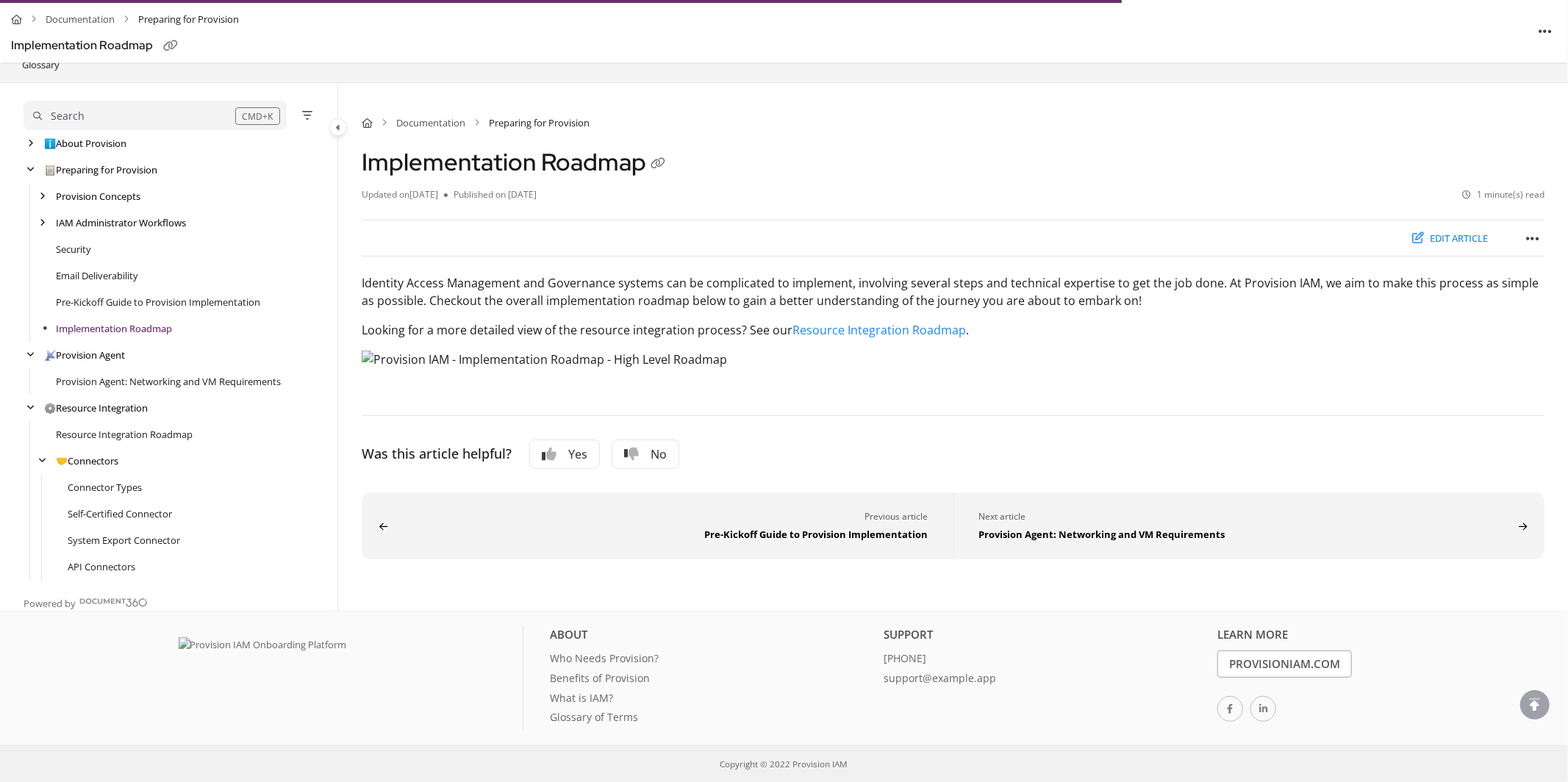 click at bounding box center [31, 646] 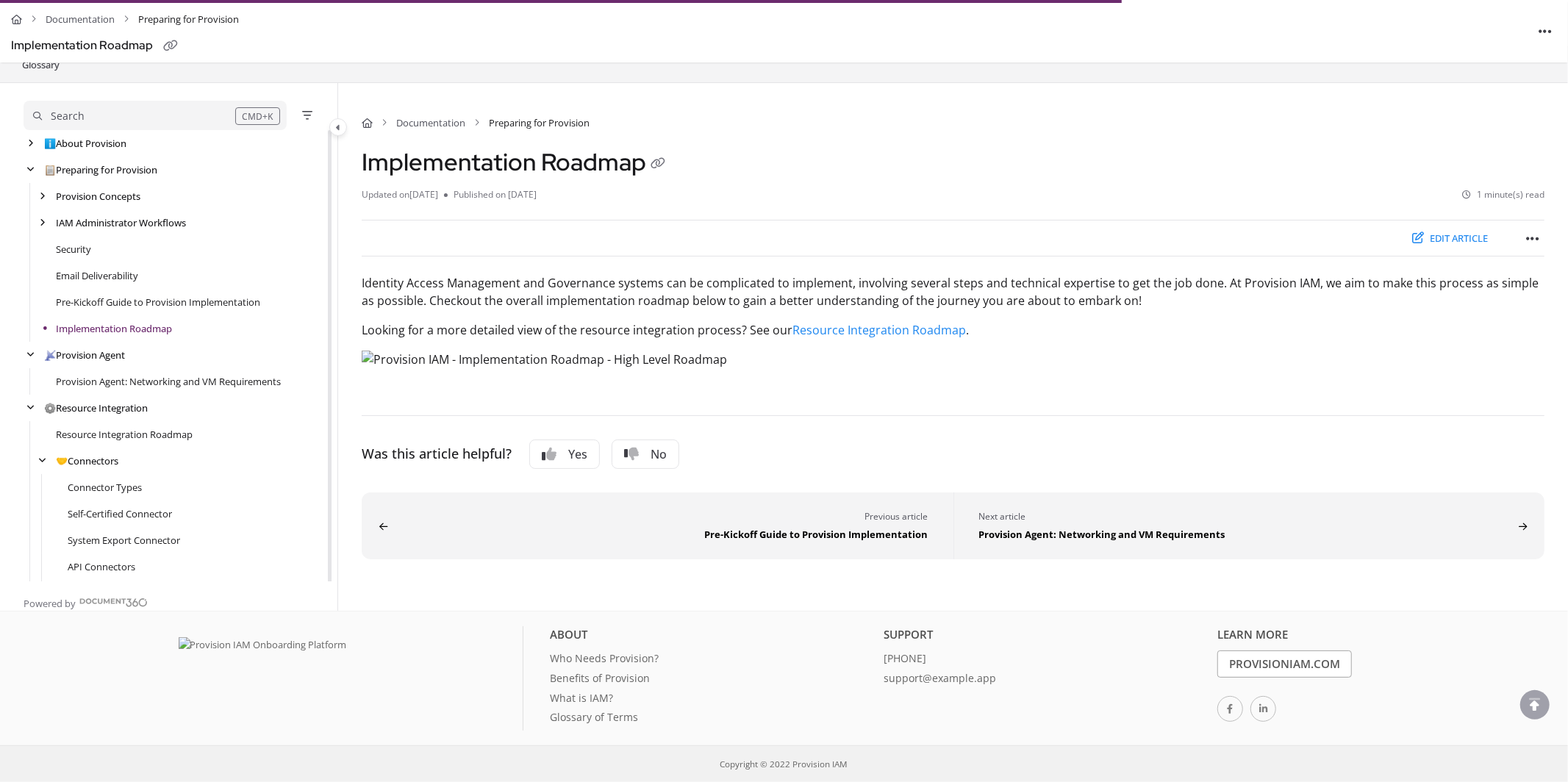 scroll, scrollTop: 44, scrollLeft: 0, axis: vertical 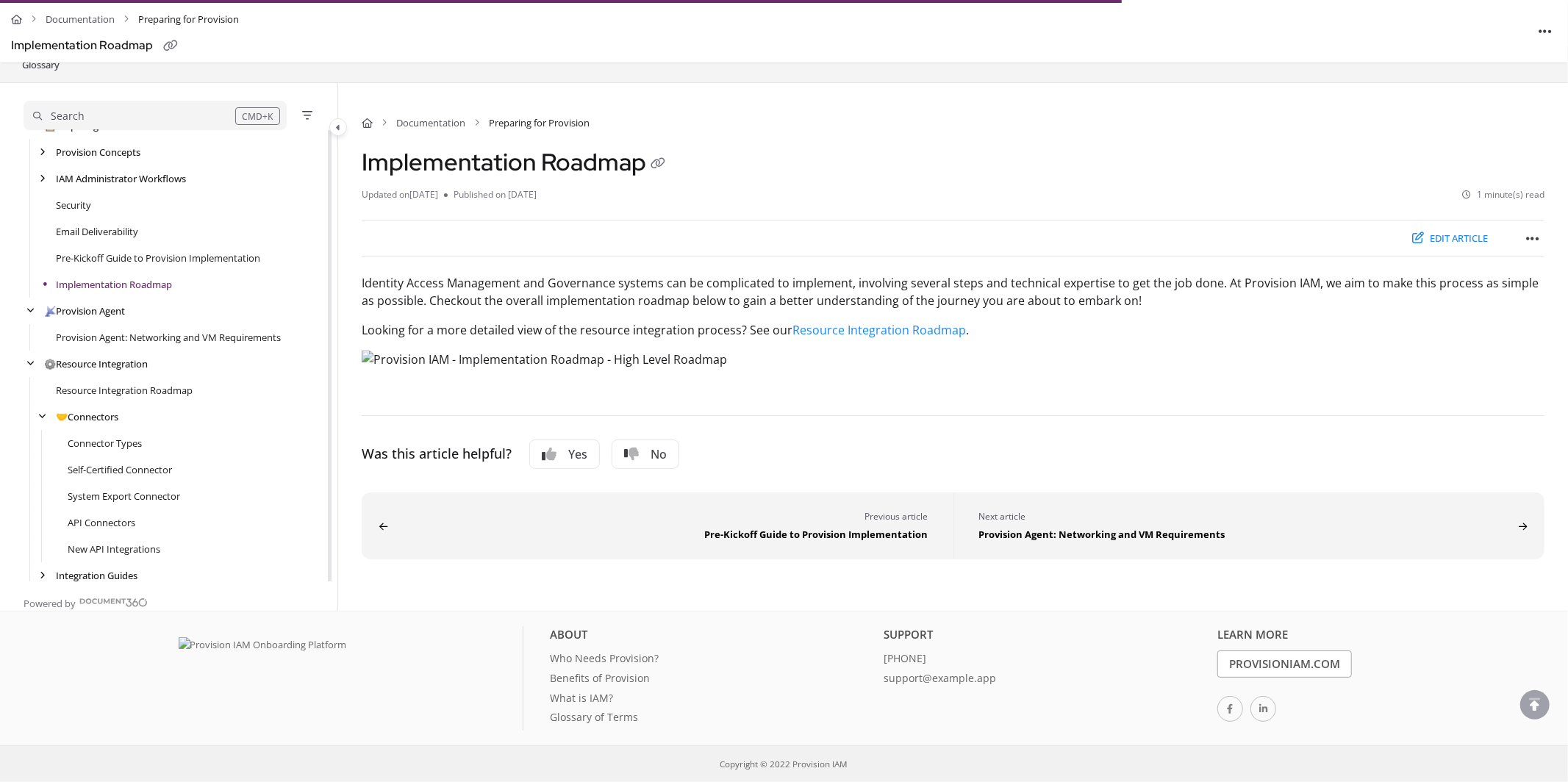 click at bounding box center [43, 655] 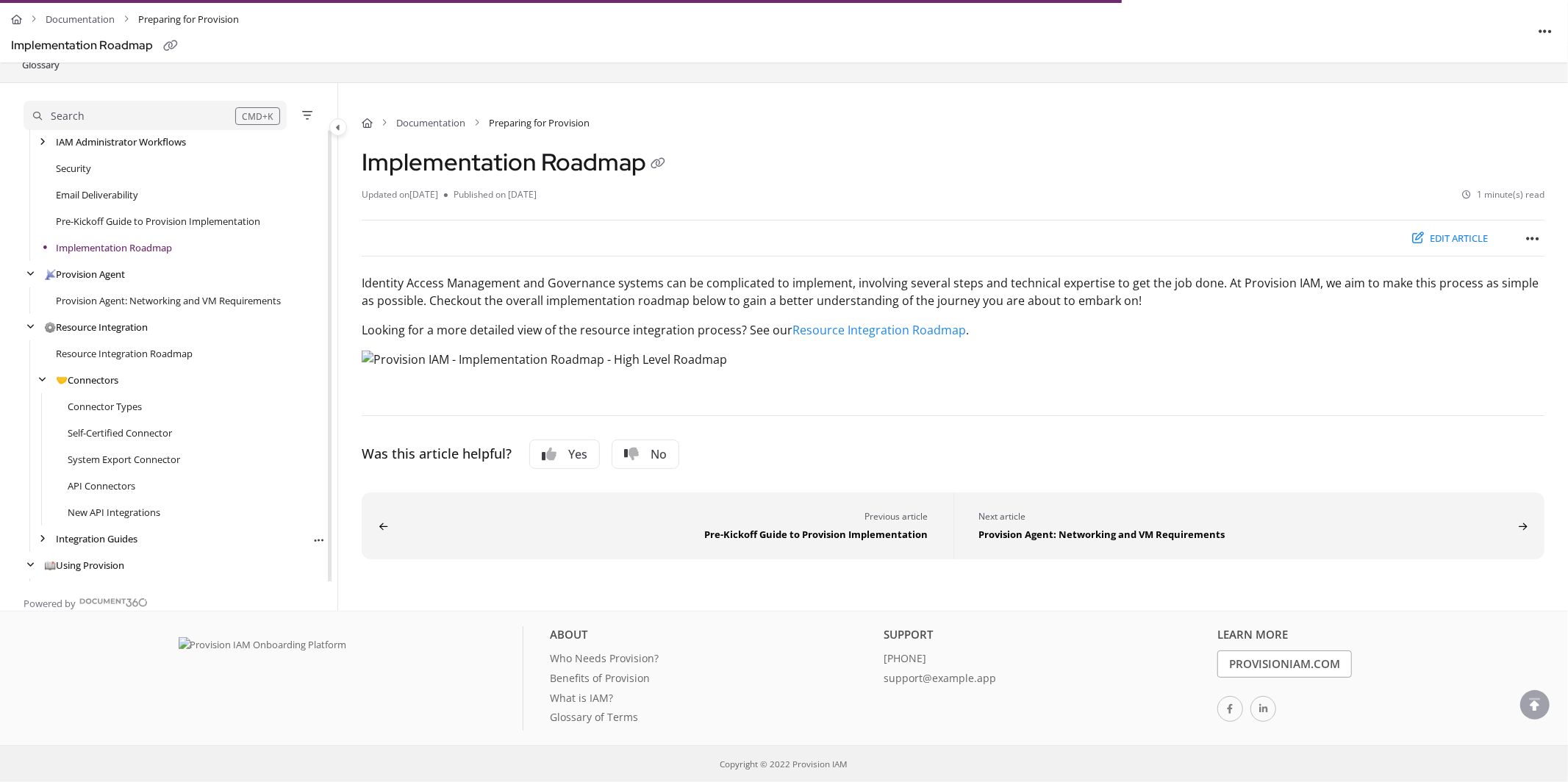 scroll, scrollTop: 123, scrollLeft: 0, axis: vertical 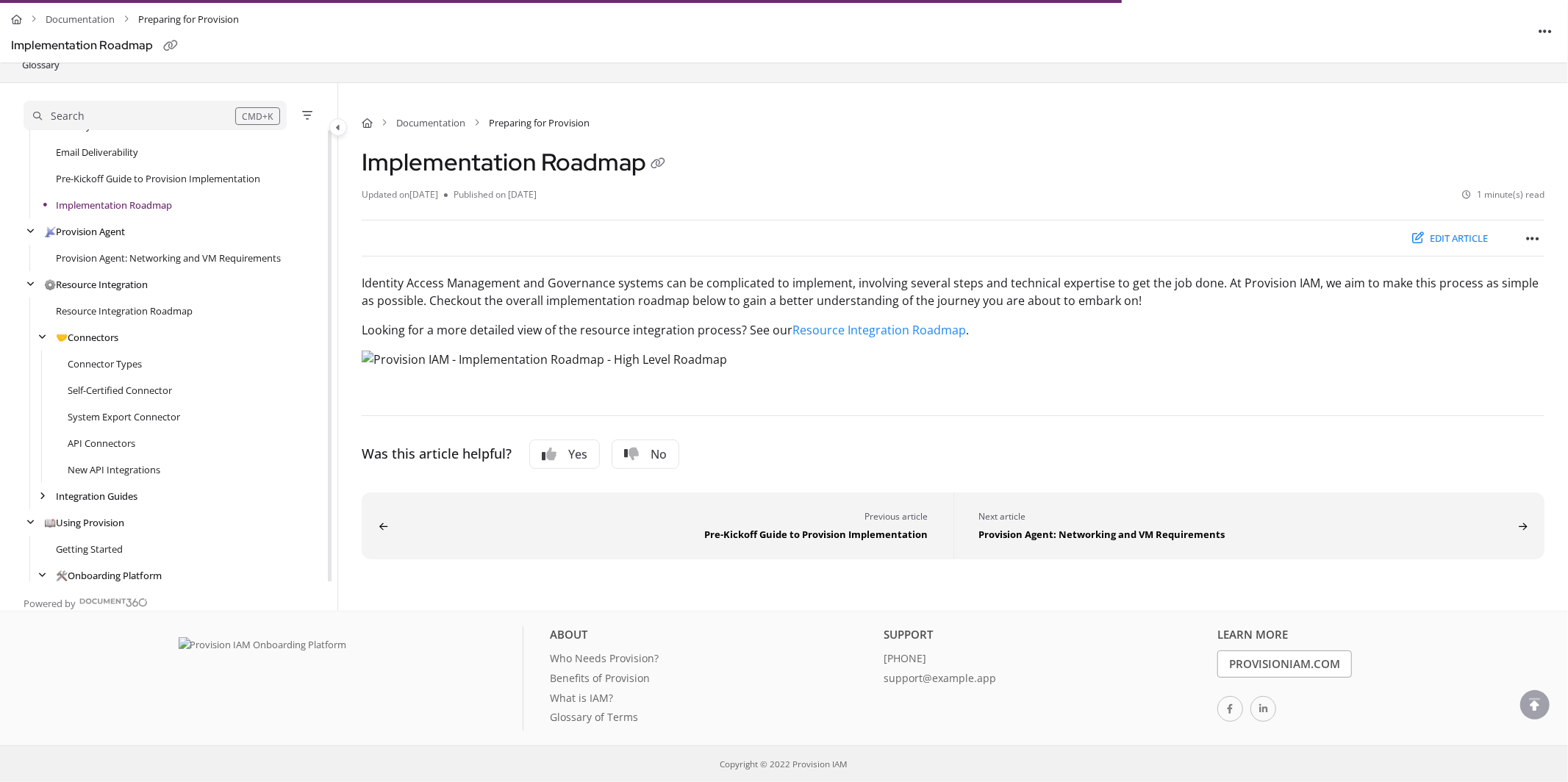 click at bounding box center [54, 602] 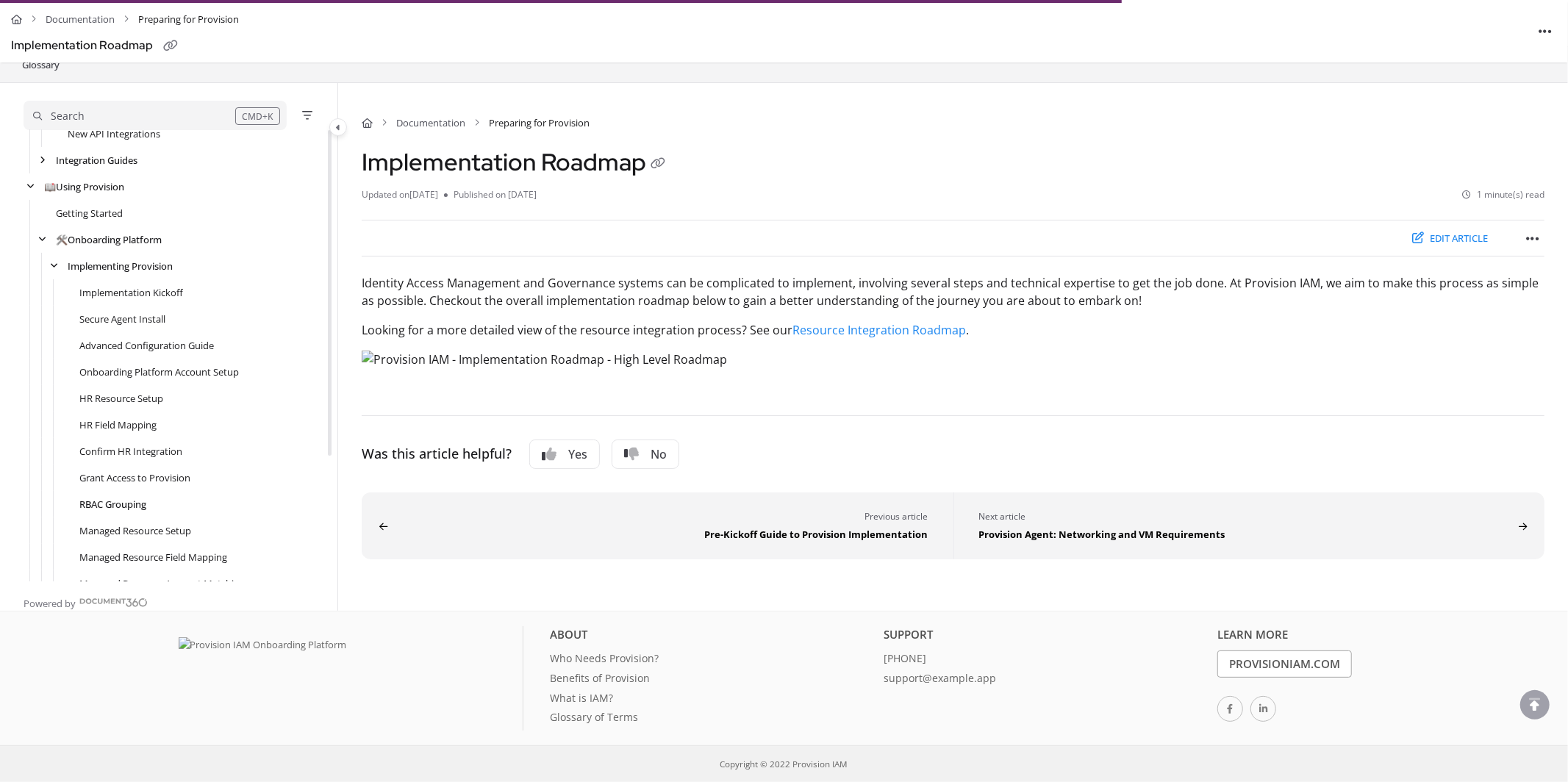 scroll, scrollTop: 461, scrollLeft: 0, axis: vertical 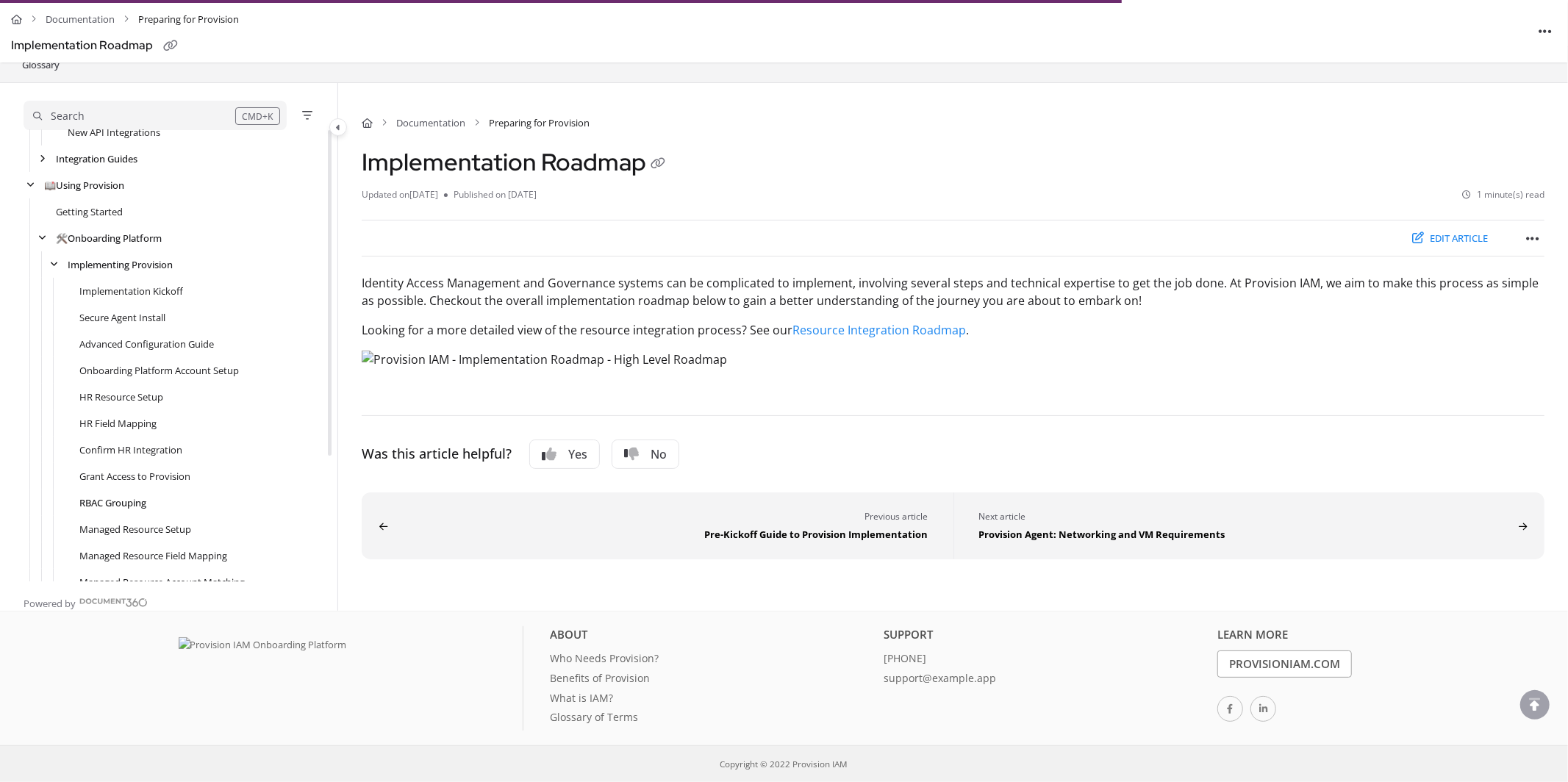 click on "RBAC Grouping" at bounding box center [112, 503] 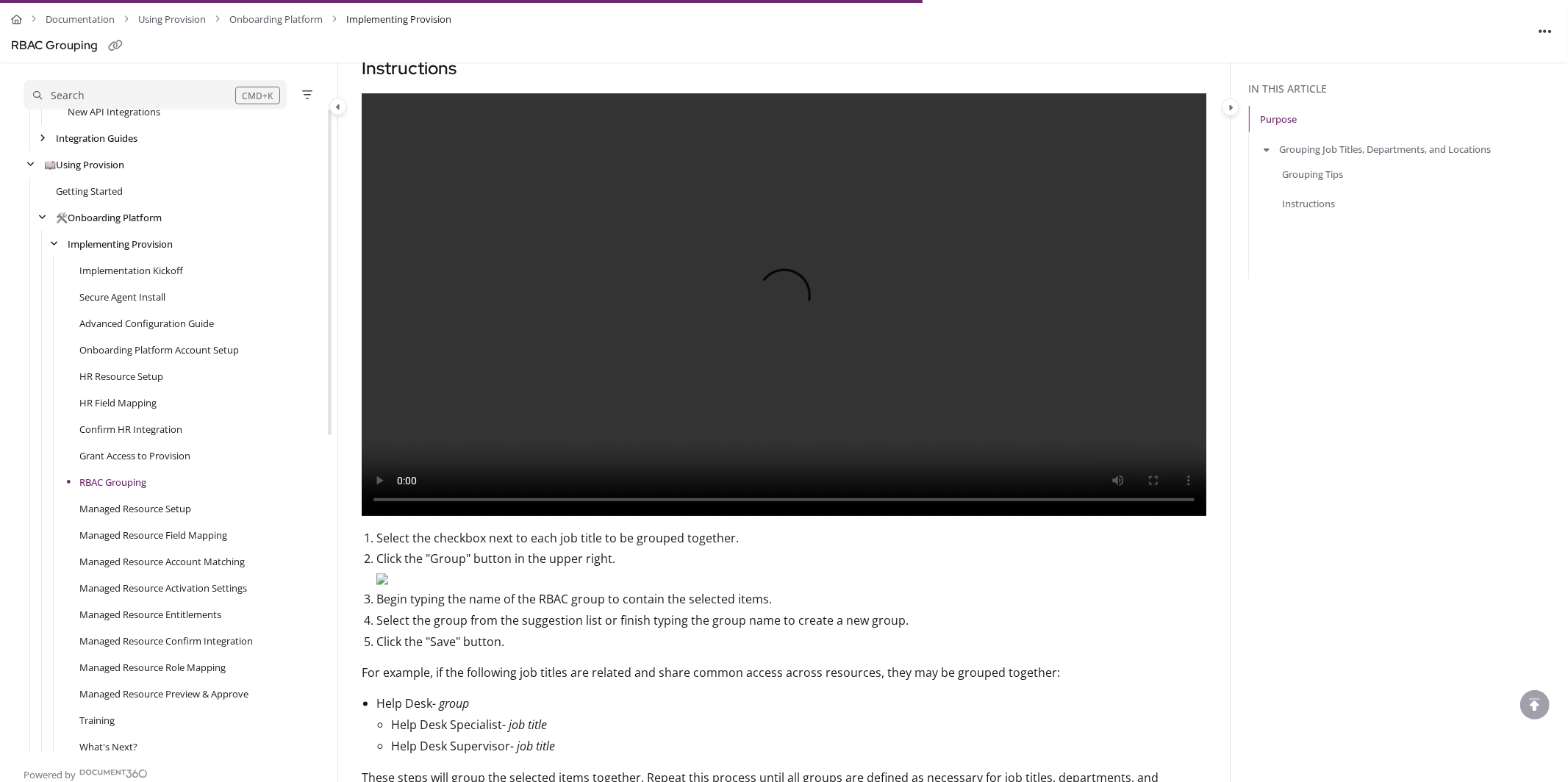 scroll, scrollTop: 1160, scrollLeft: 0, axis: vertical 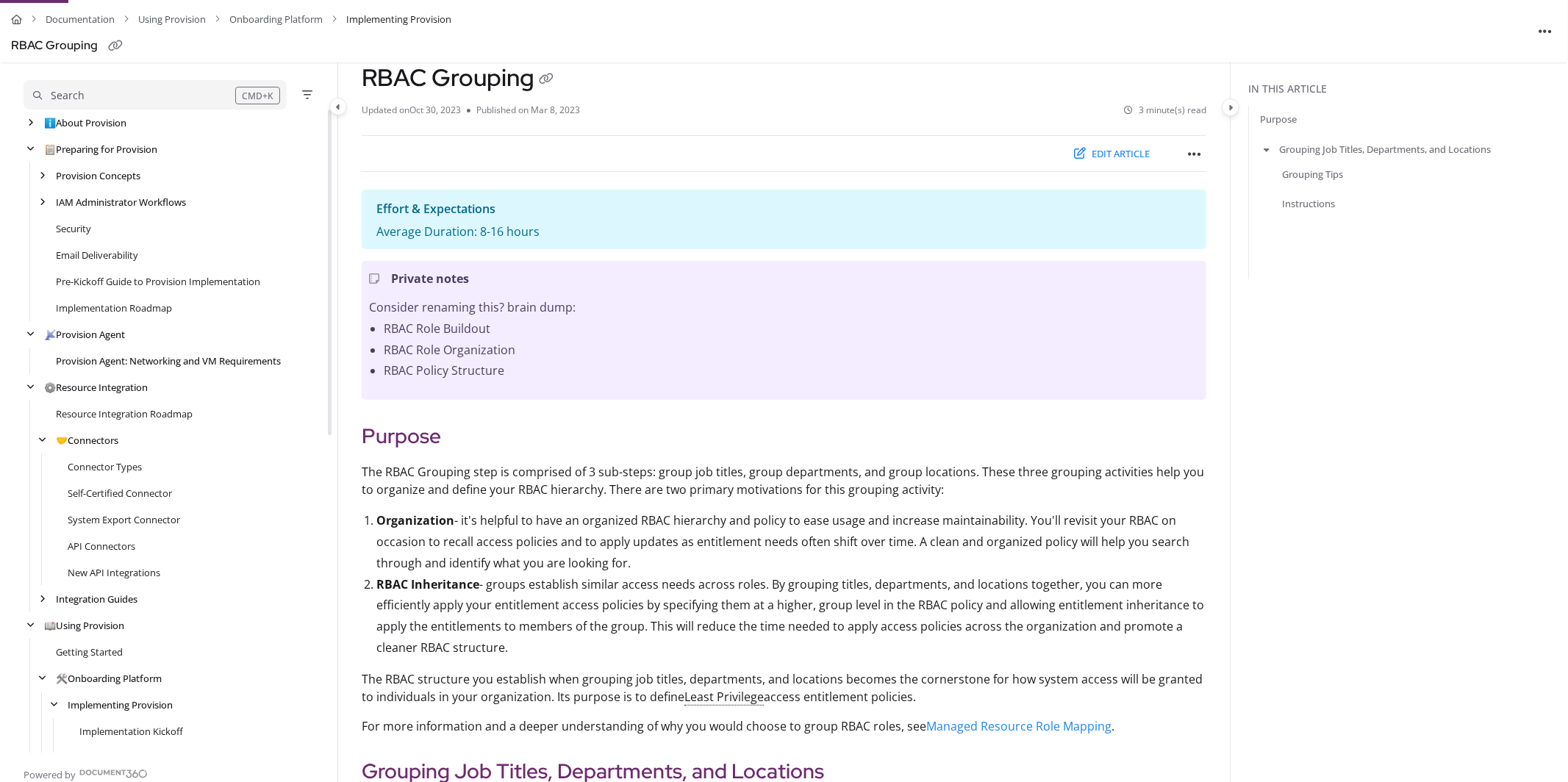 click on "Provision Agent: Networking and VM Requirements" at bounding box center (168, 361) 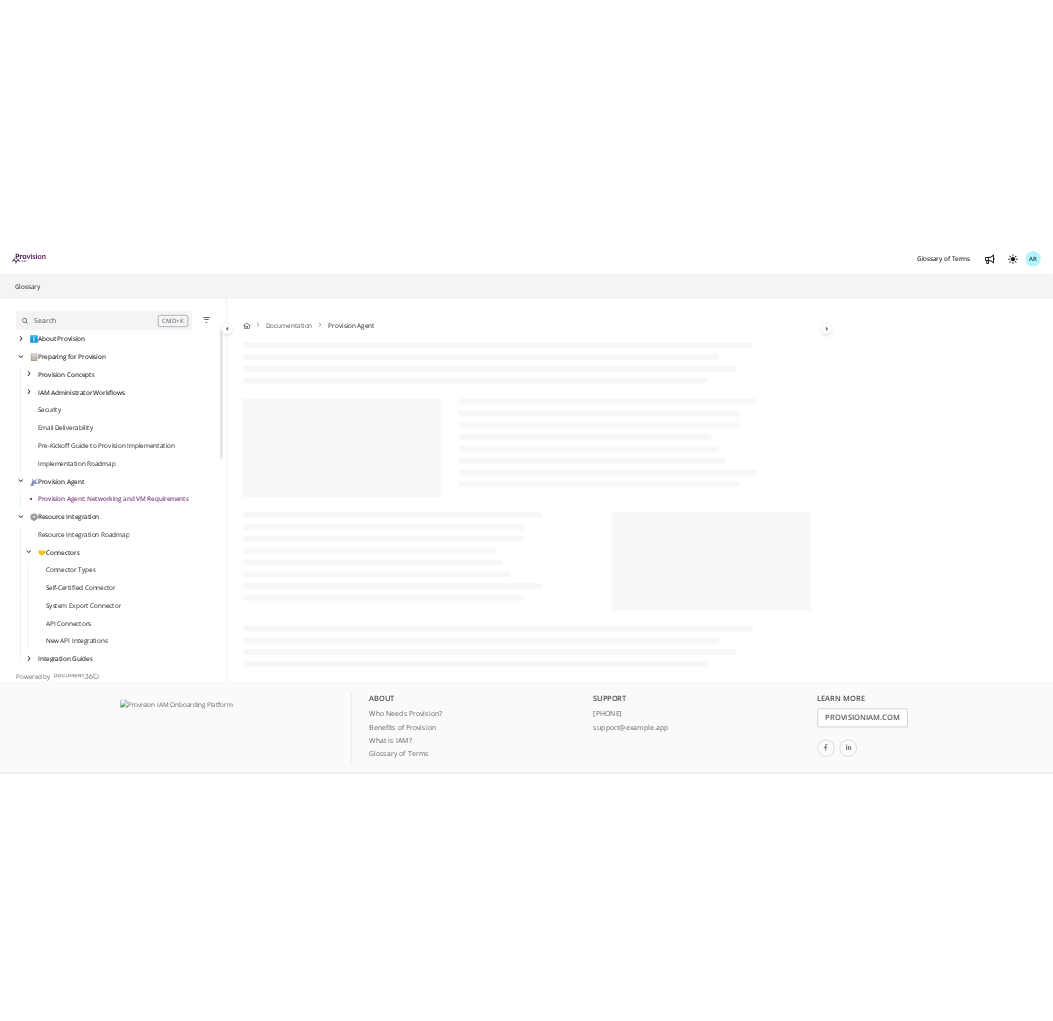 scroll, scrollTop: 0, scrollLeft: 0, axis: both 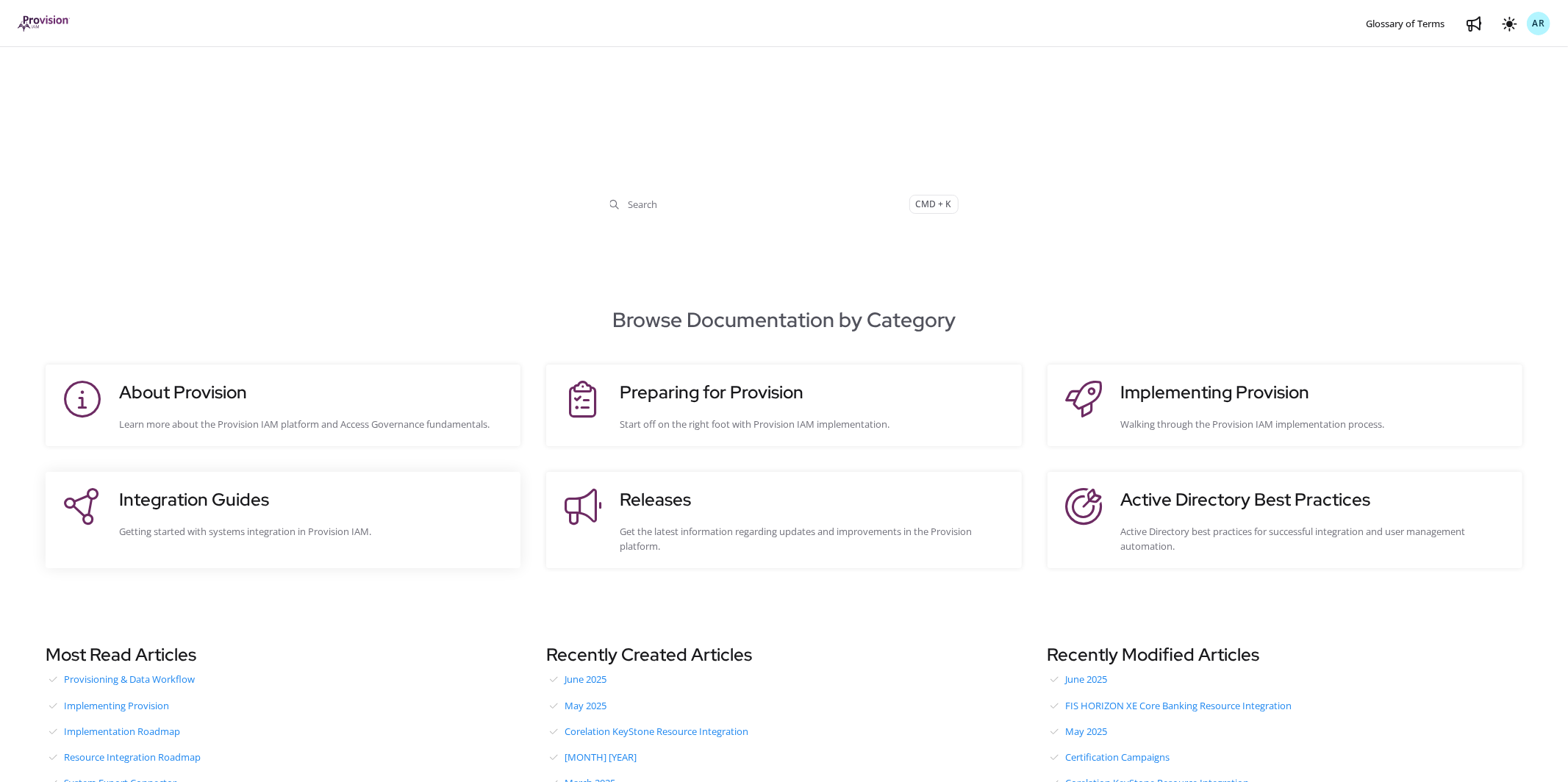 click on "Integration Guides" at bounding box center [312, 500] 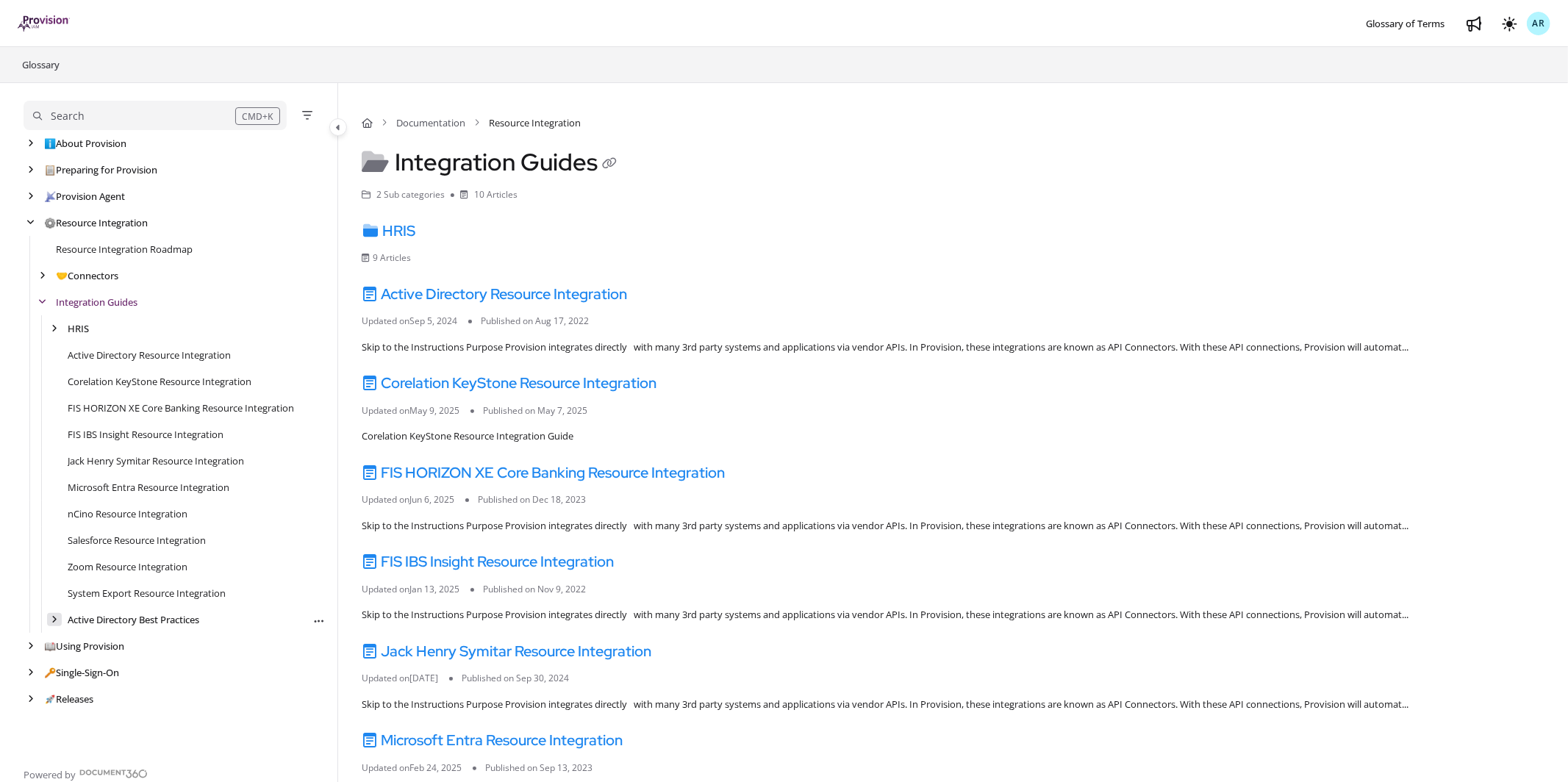 click at bounding box center [54, 620] 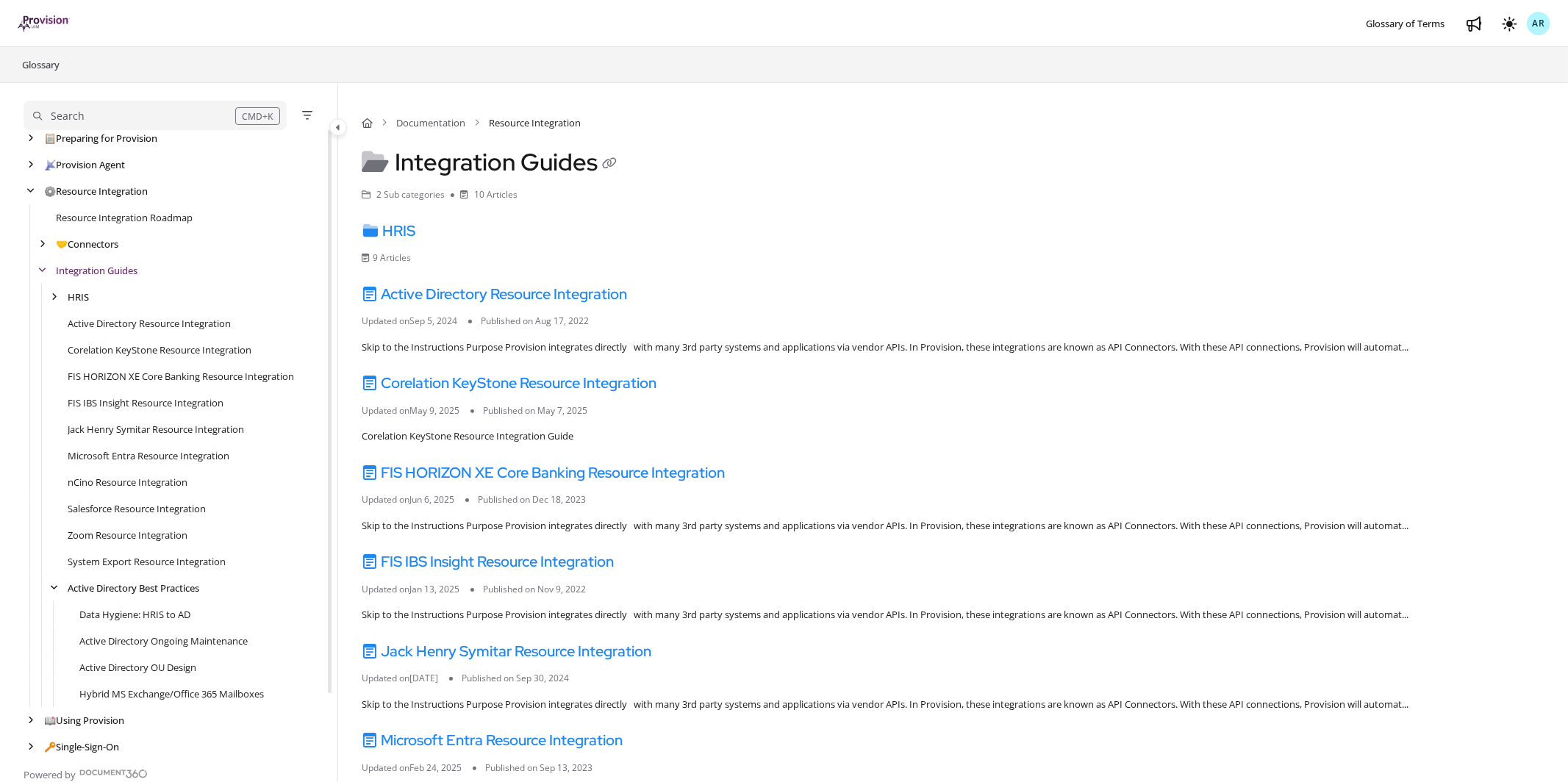 scroll, scrollTop: 64, scrollLeft: 0, axis: vertical 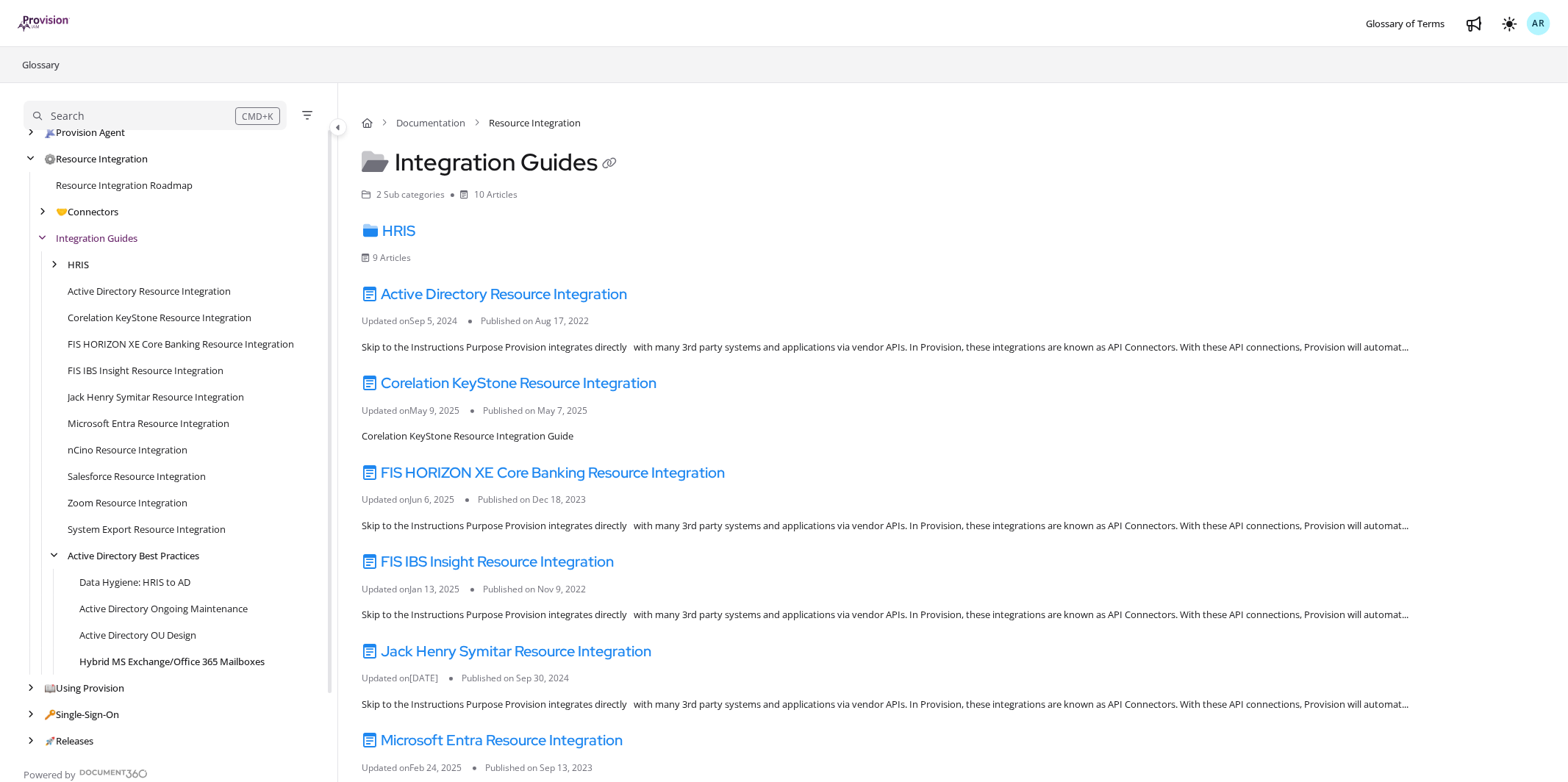 click on "Hybrid MS Exchange/Office 365 Mailboxes" at bounding box center (172, 661) 